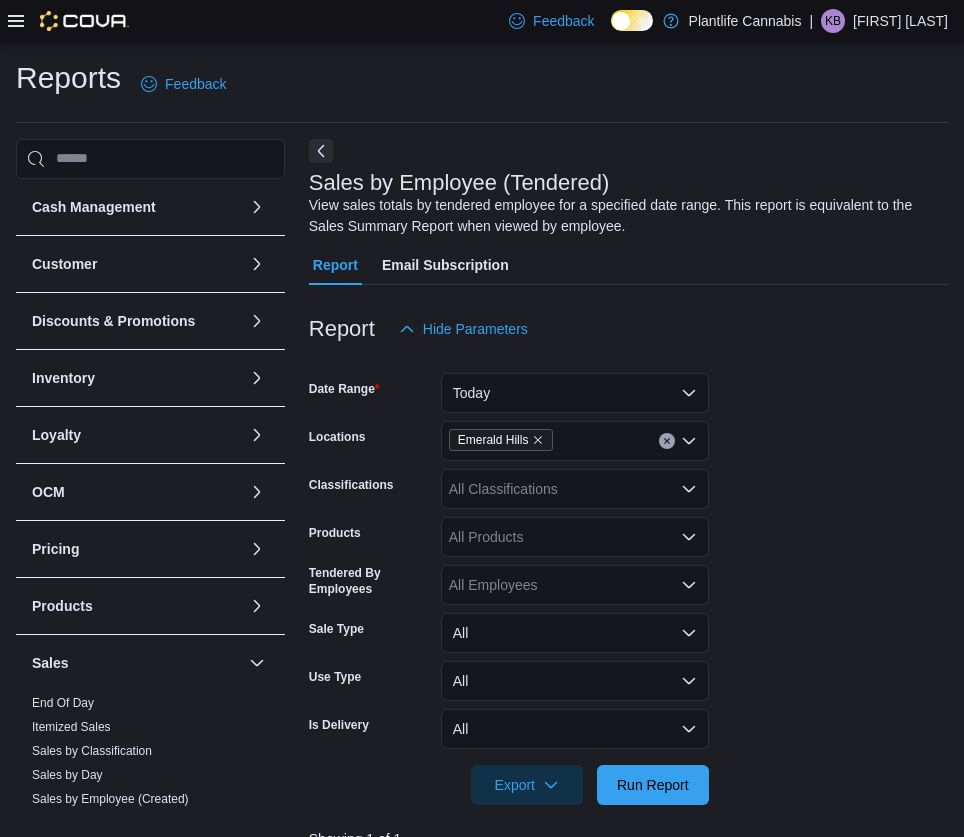 scroll, scrollTop: 387, scrollLeft: 0, axis: vertical 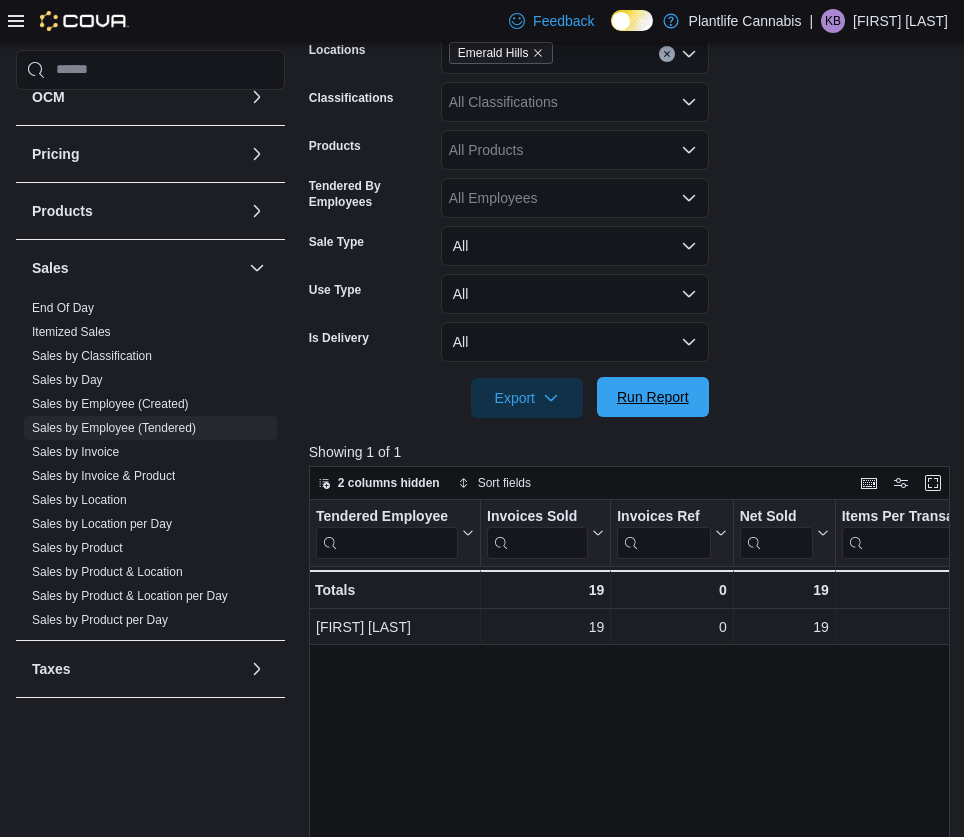 click on "Run Report" at bounding box center [653, 397] 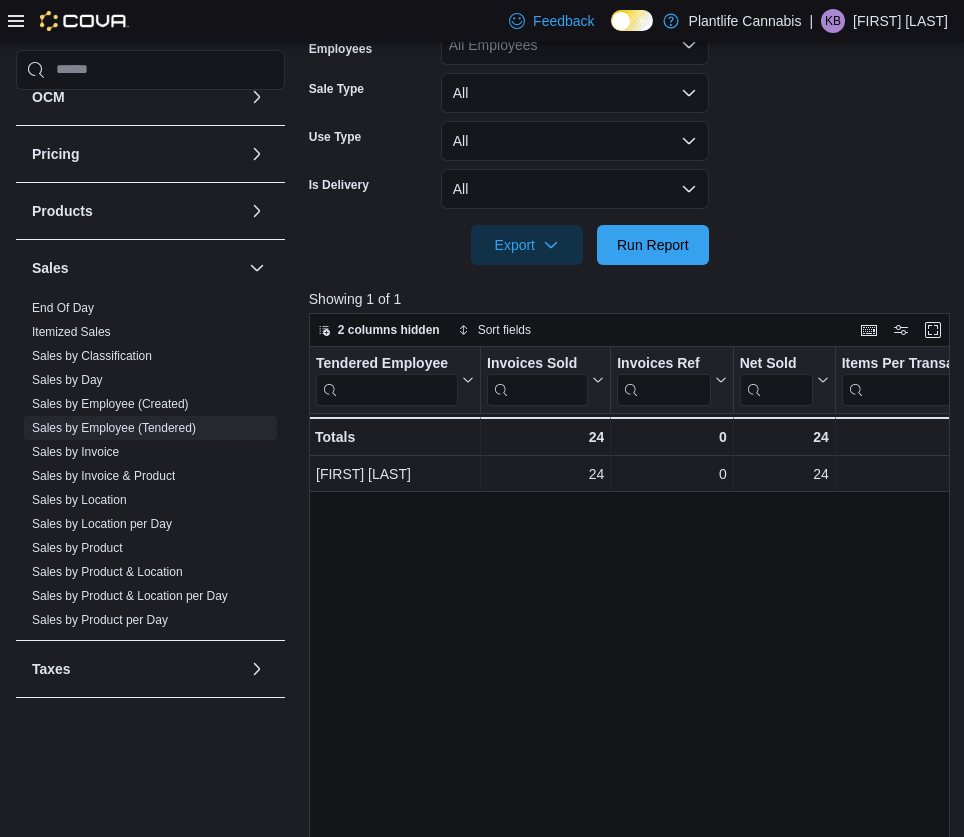 scroll, scrollTop: 701, scrollLeft: 0, axis: vertical 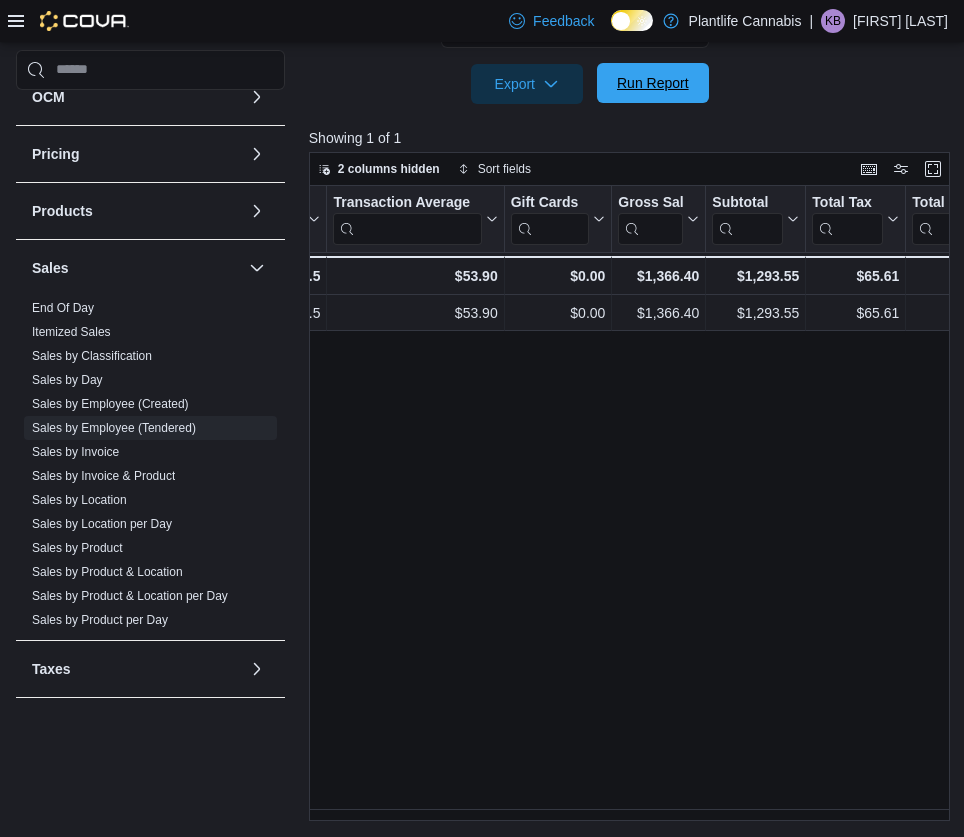 click on "Run Report" at bounding box center [653, 83] 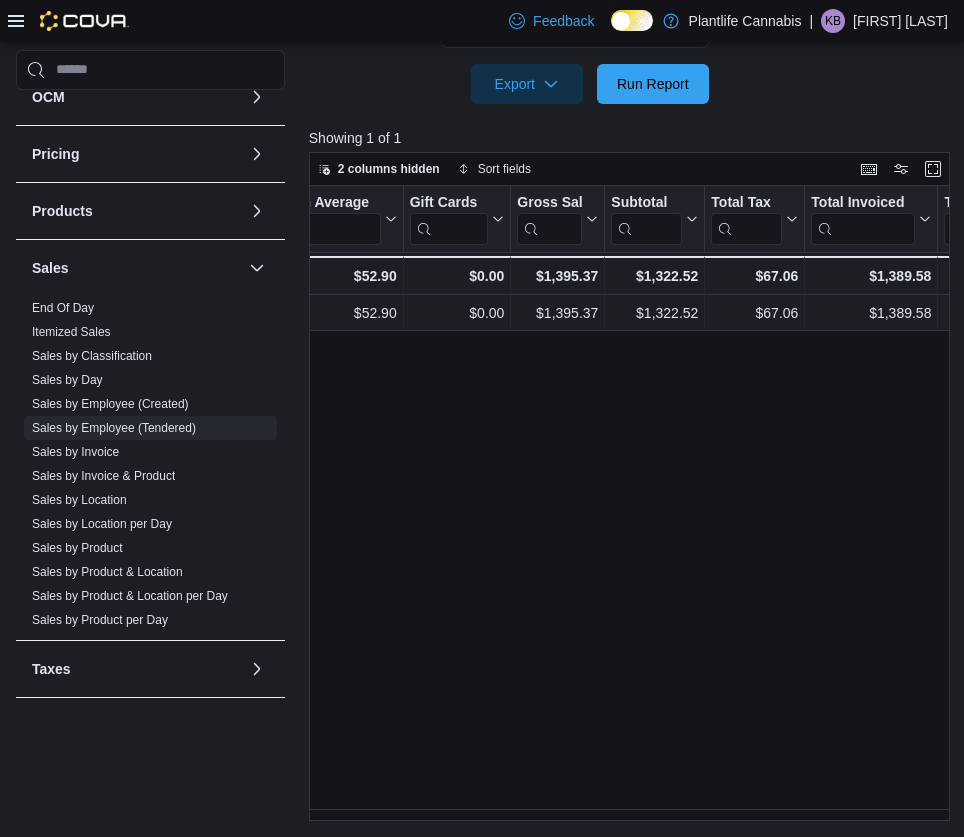 scroll, scrollTop: 0, scrollLeft: 986, axis: horizontal 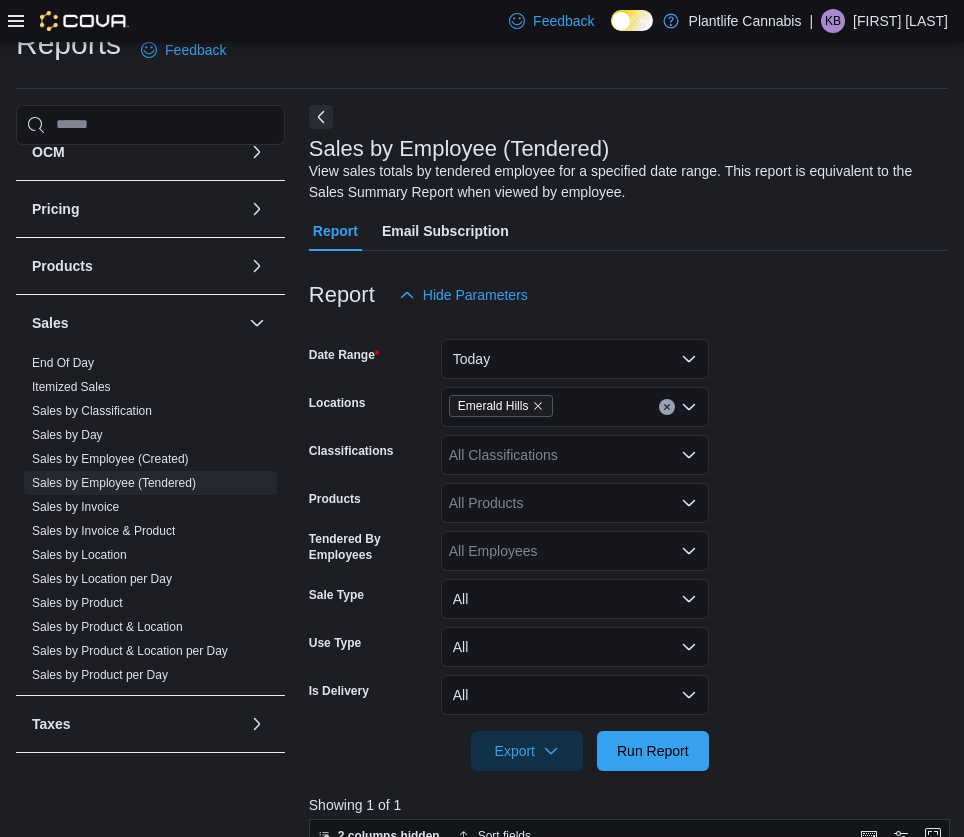 click on "All Classifications" at bounding box center (575, 455) 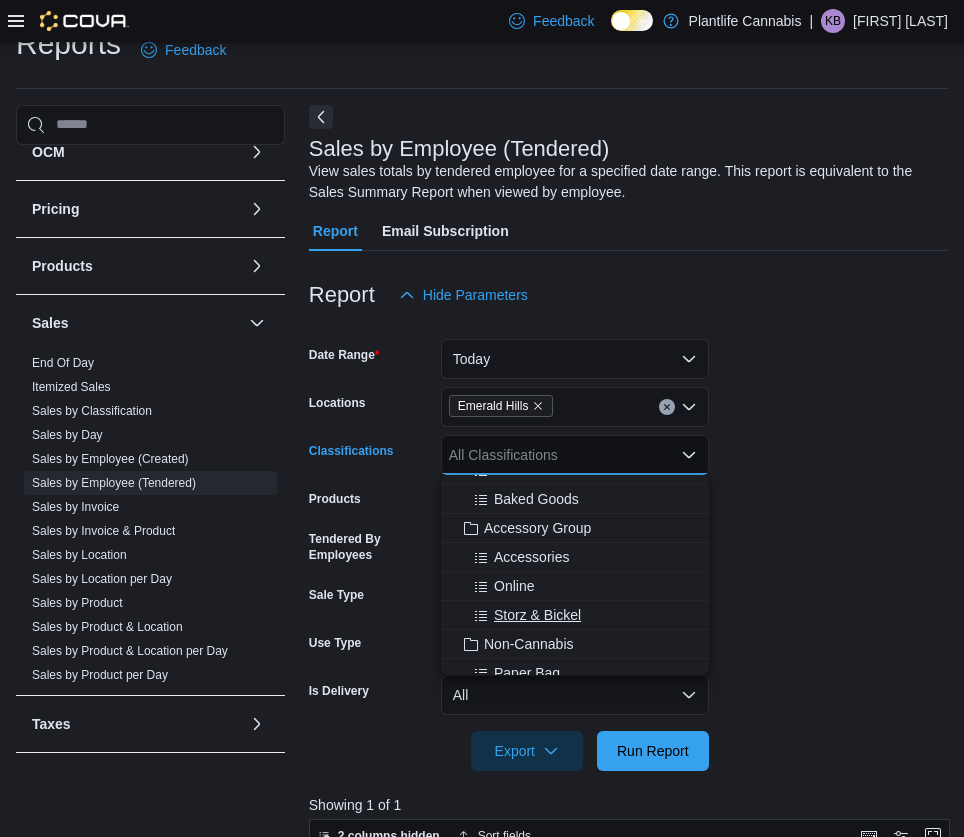 scroll, scrollTop: 161, scrollLeft: 0, axis: vertical 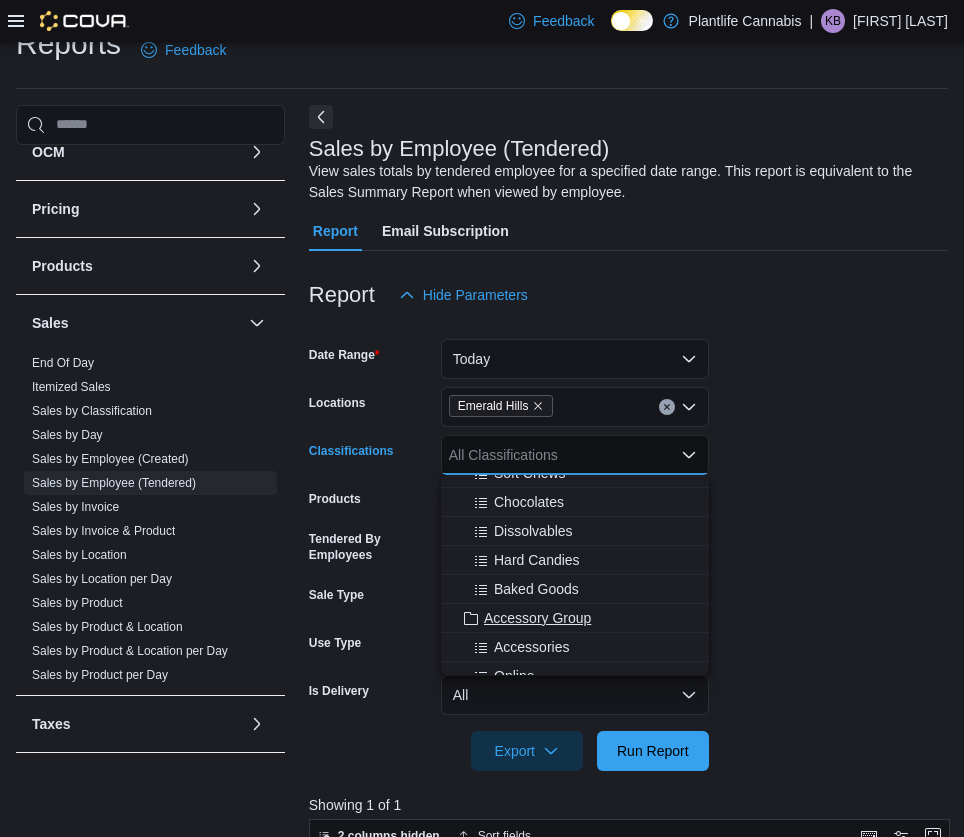 click on "Accessory Group" at bounding box center (537, 618) 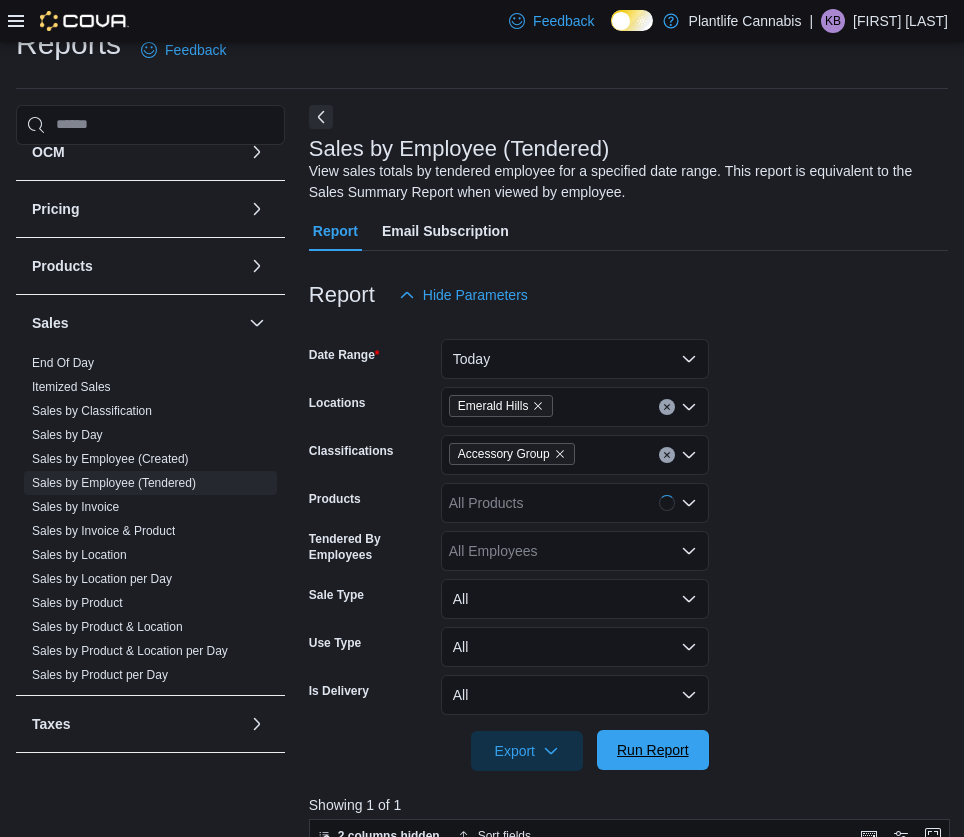 click on "Run Report" at bounding box center (653, 750) 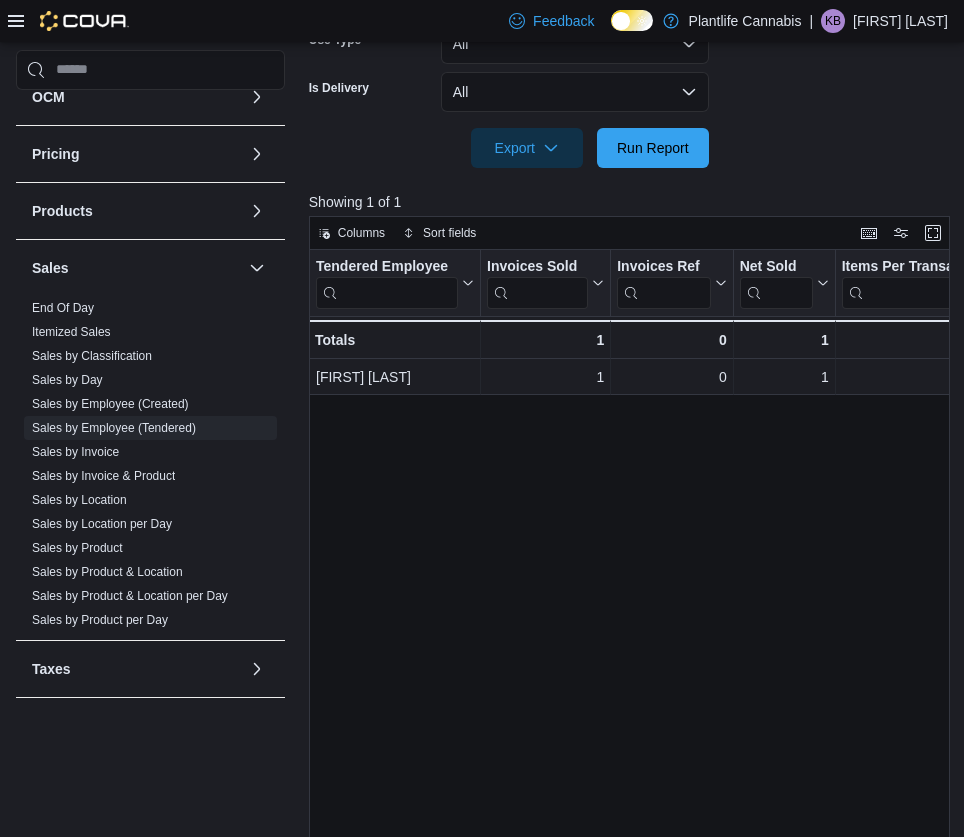 scroll, scrollTop: 614, scrollLeft: 0, axis: vertical 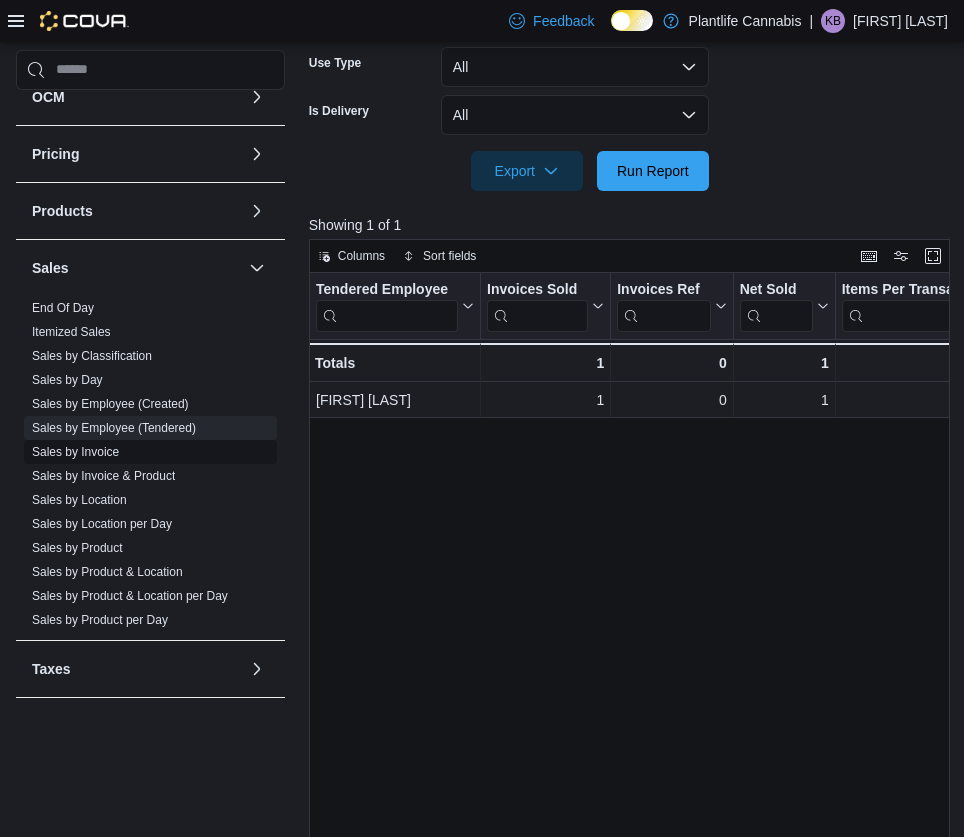 click on "Sales by Invoice" at bounding box center [75, 452] 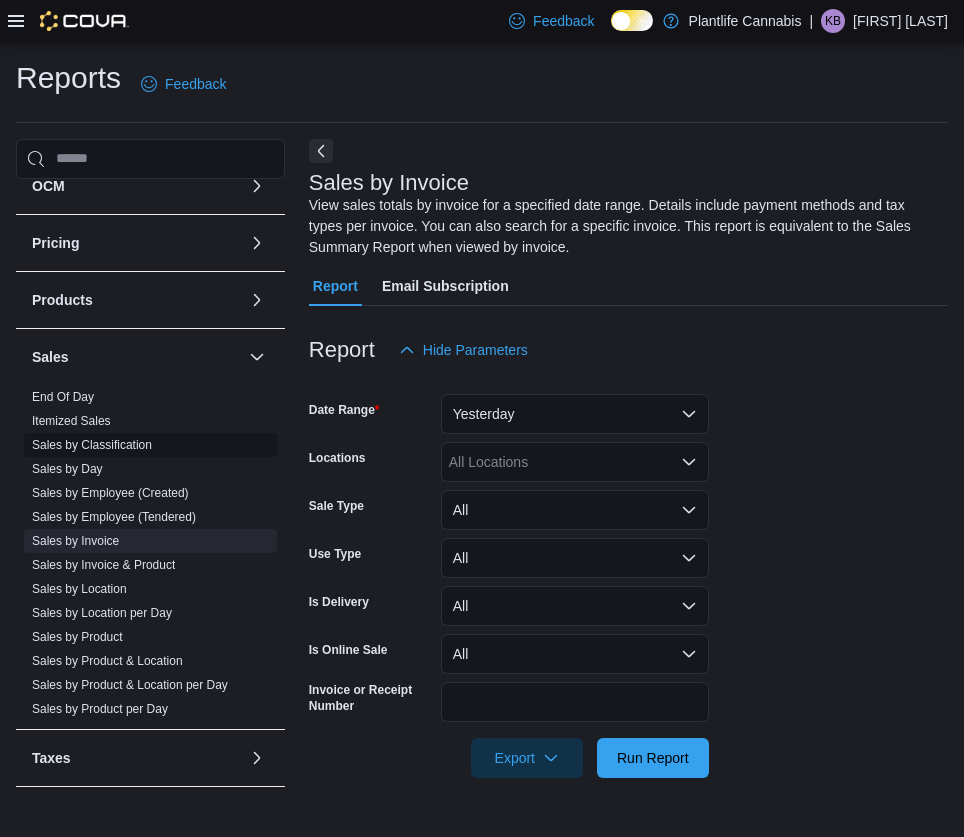 scroll, scrollTop: 0, scrollLeft: 0, axis: both 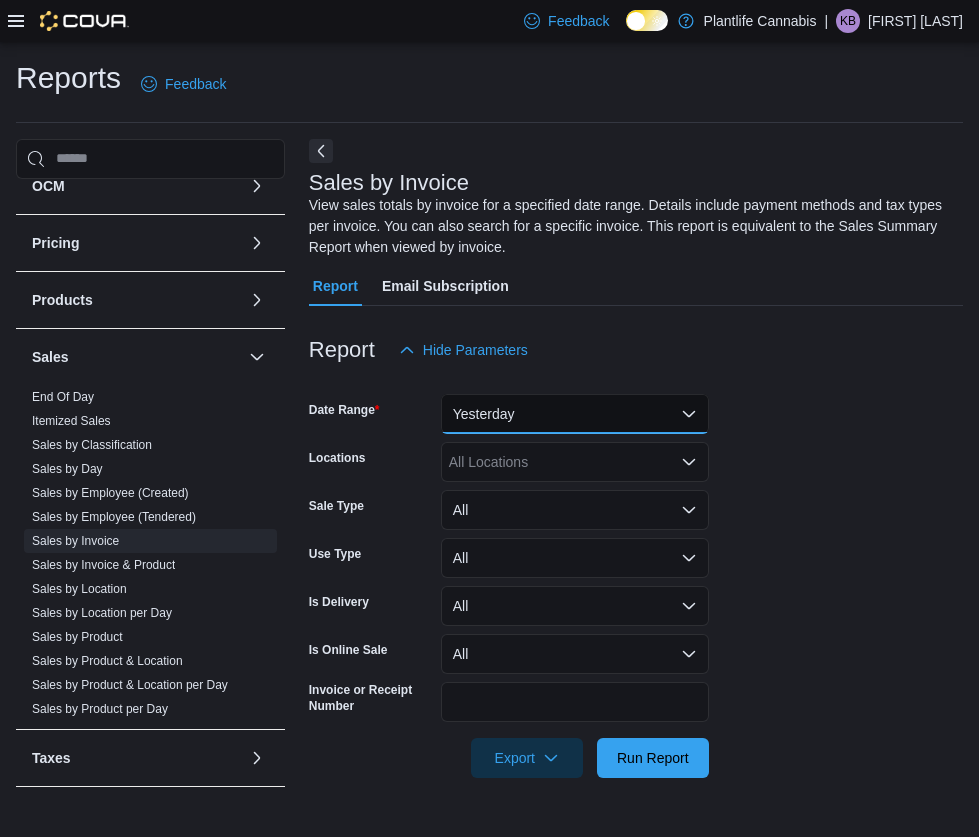 click on "Yesterday" at bounding box center [575, 414] 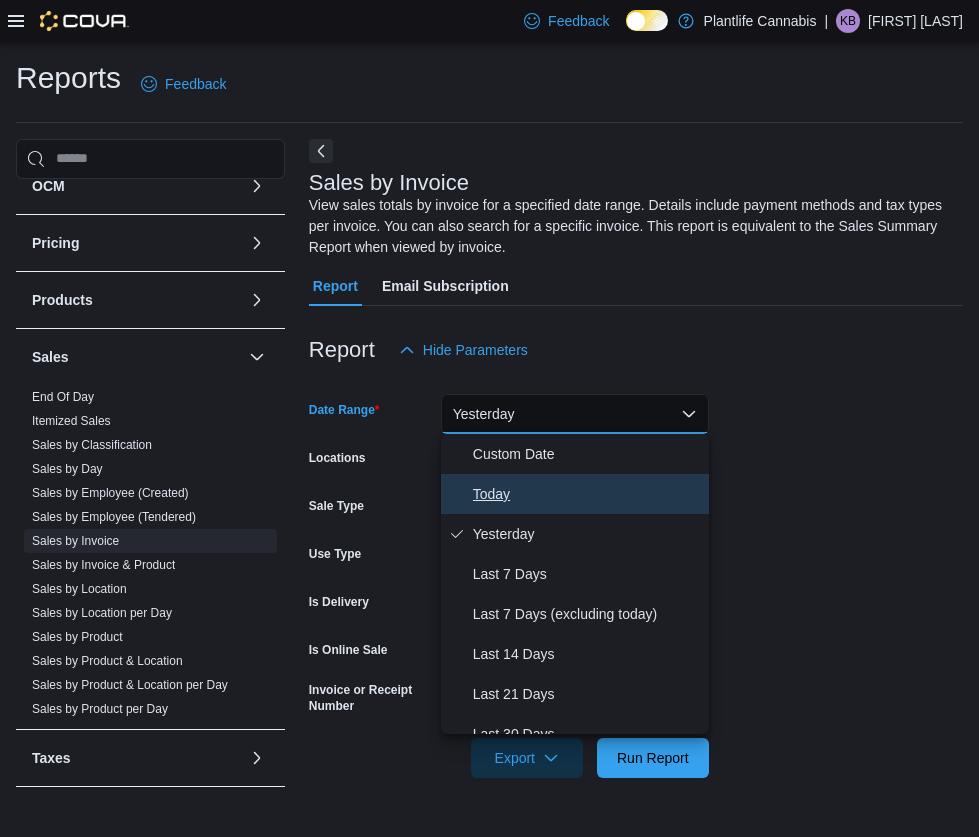 click on "Today" at bounding box center [587, 494] 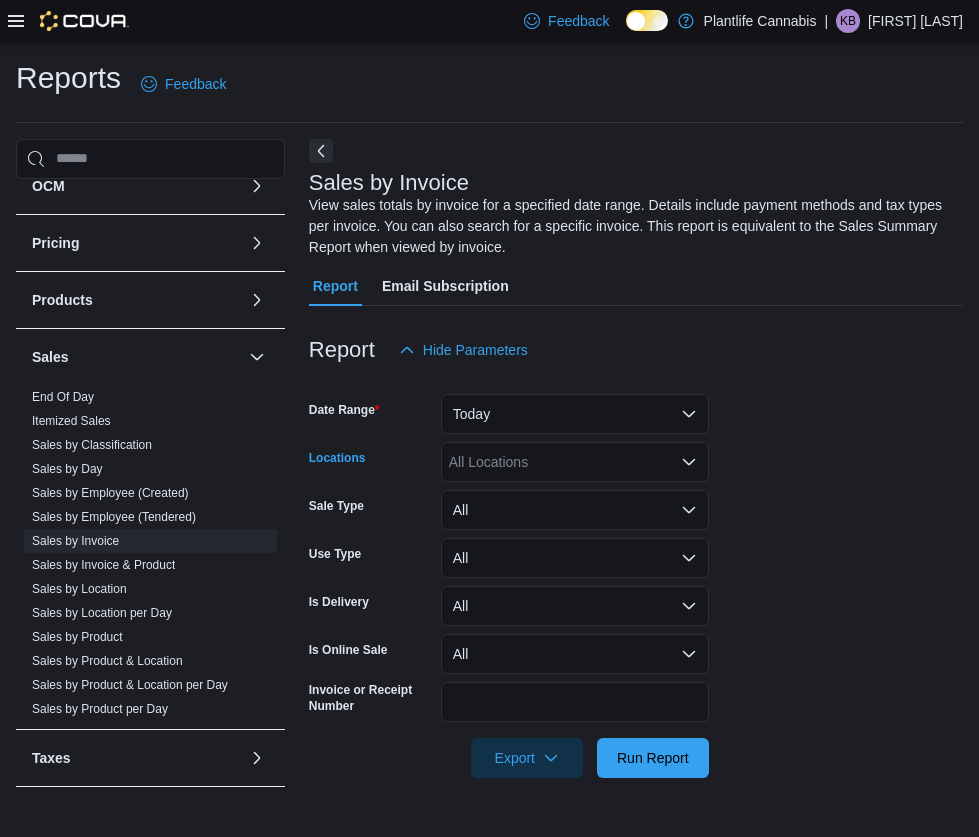 click on "All Locations" at bounding box center (575, 462) 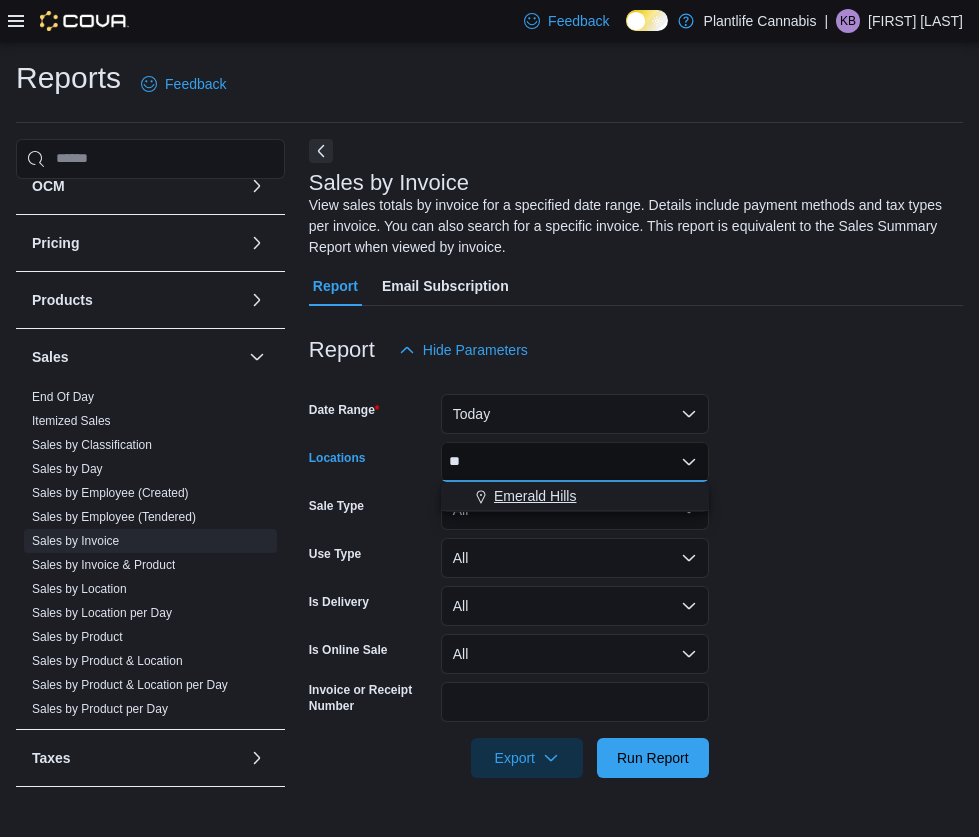 type on "**" 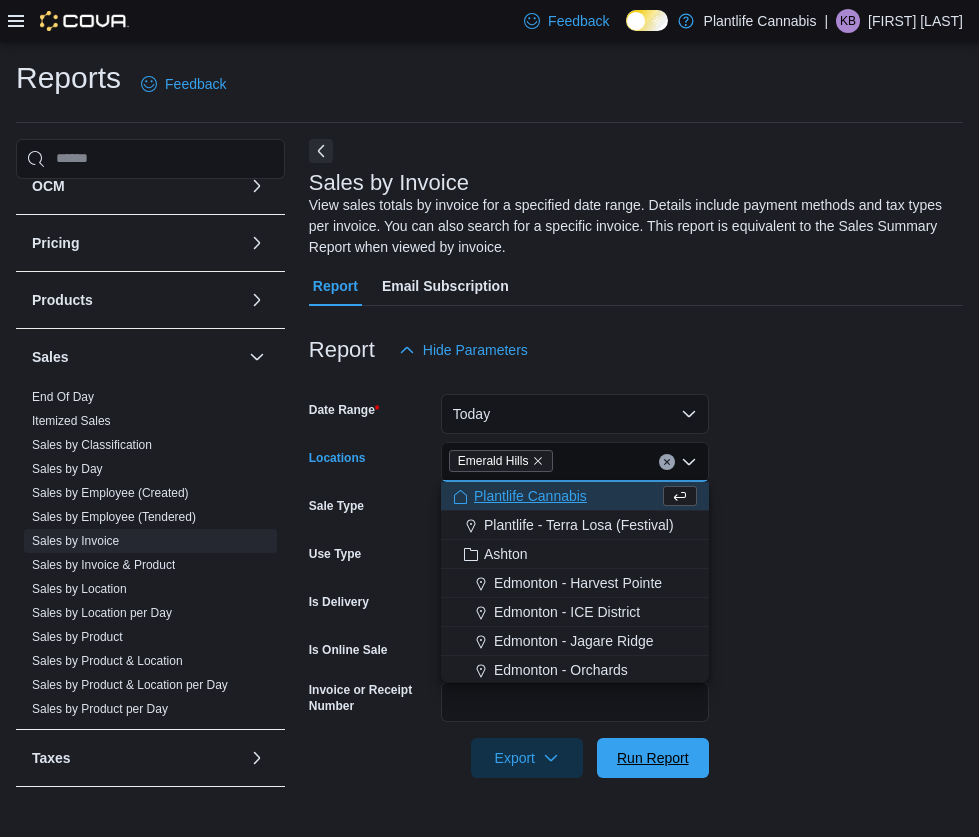 drag, startPoint x: 679, startPoint y: 752, endPoint x: 670, endPoint y: 720, distance: 33.24154 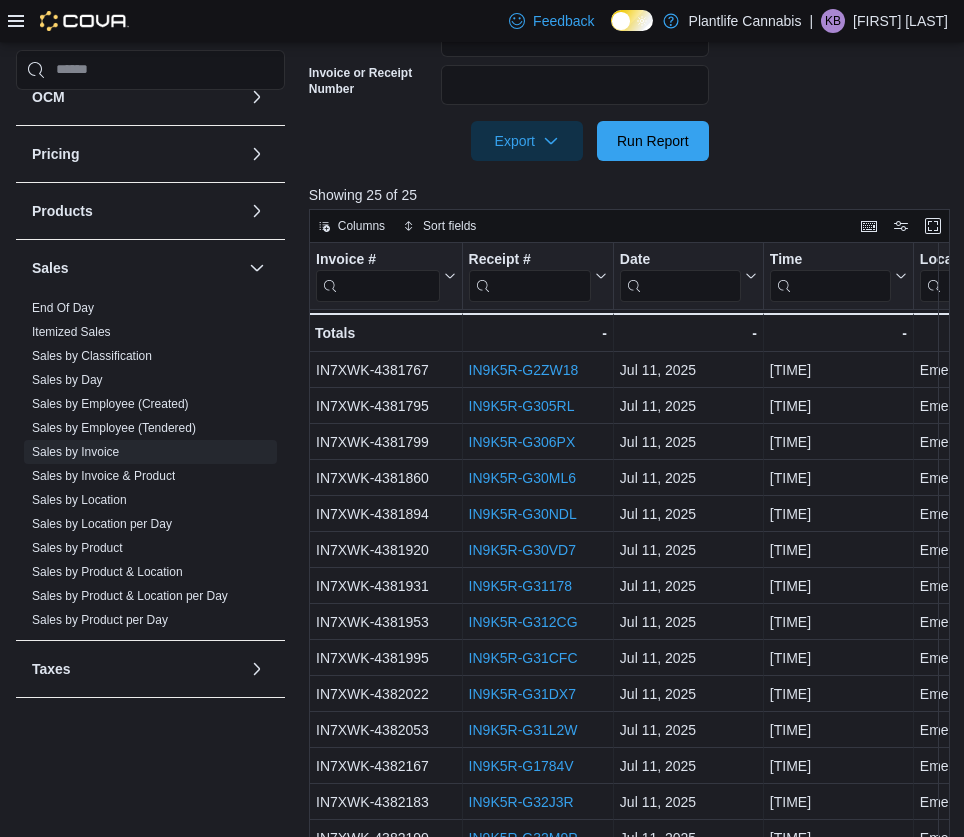 scroll, scrollTop: 674, scrollLeft: 0, axis: vertical 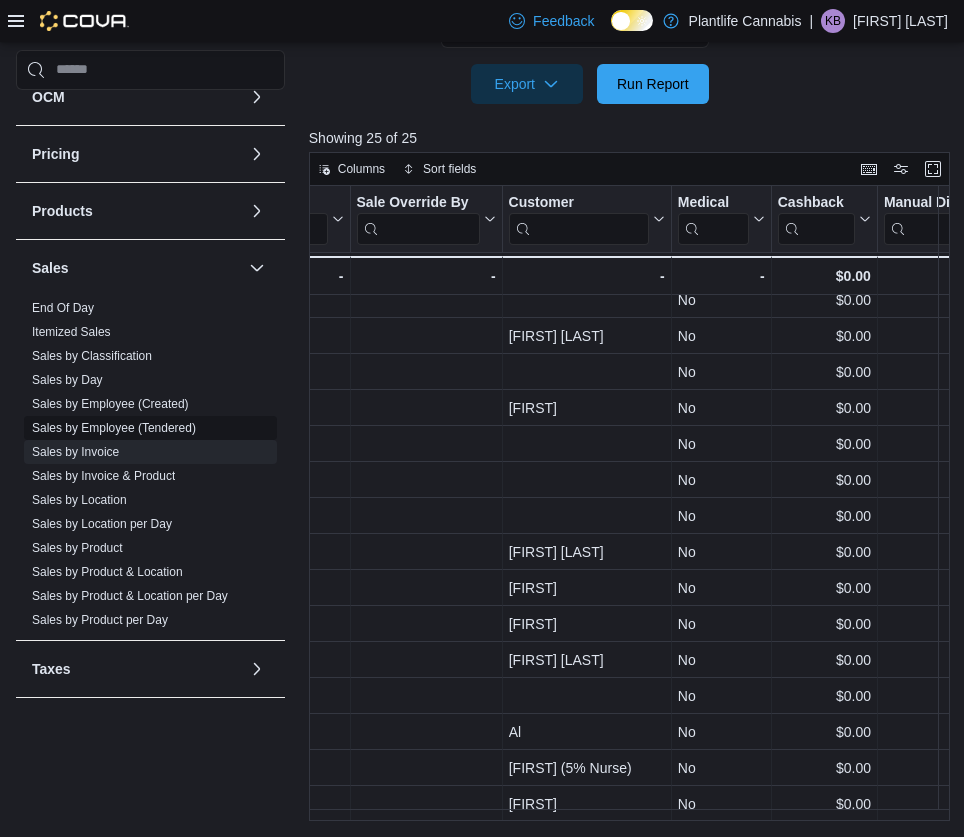 click on "Sales by Employee (Tendered)" at bounding box center [114, 428] 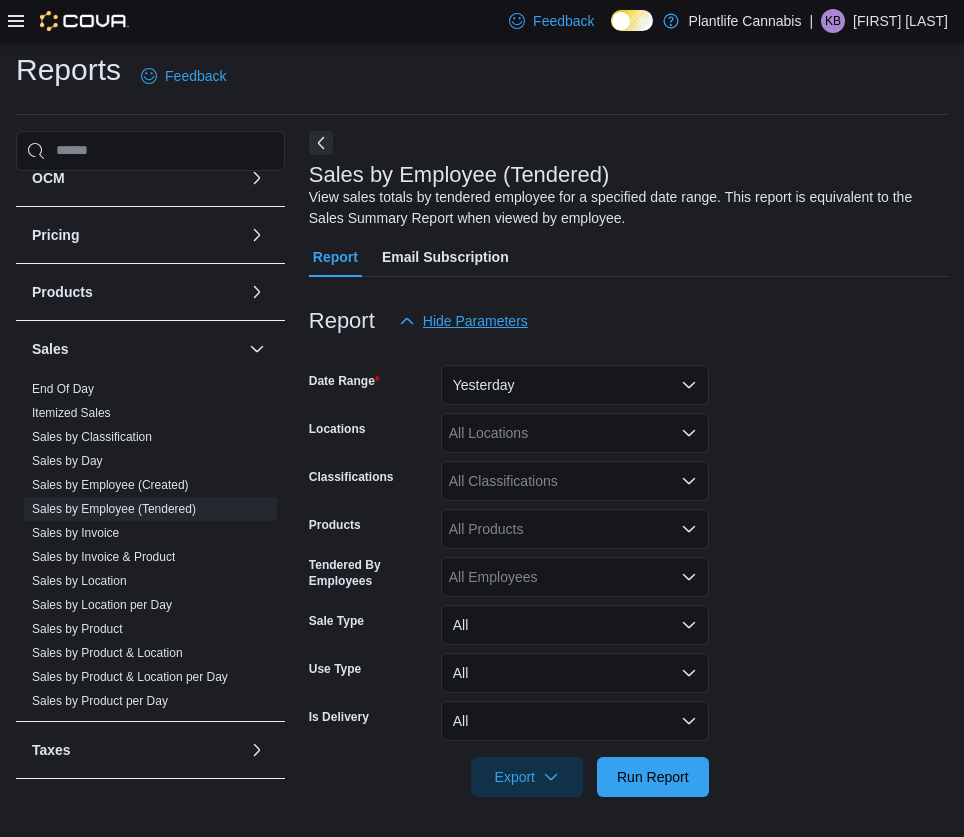 scroll, scrollTop: 8, scrollLeft: 0, axis: vertical 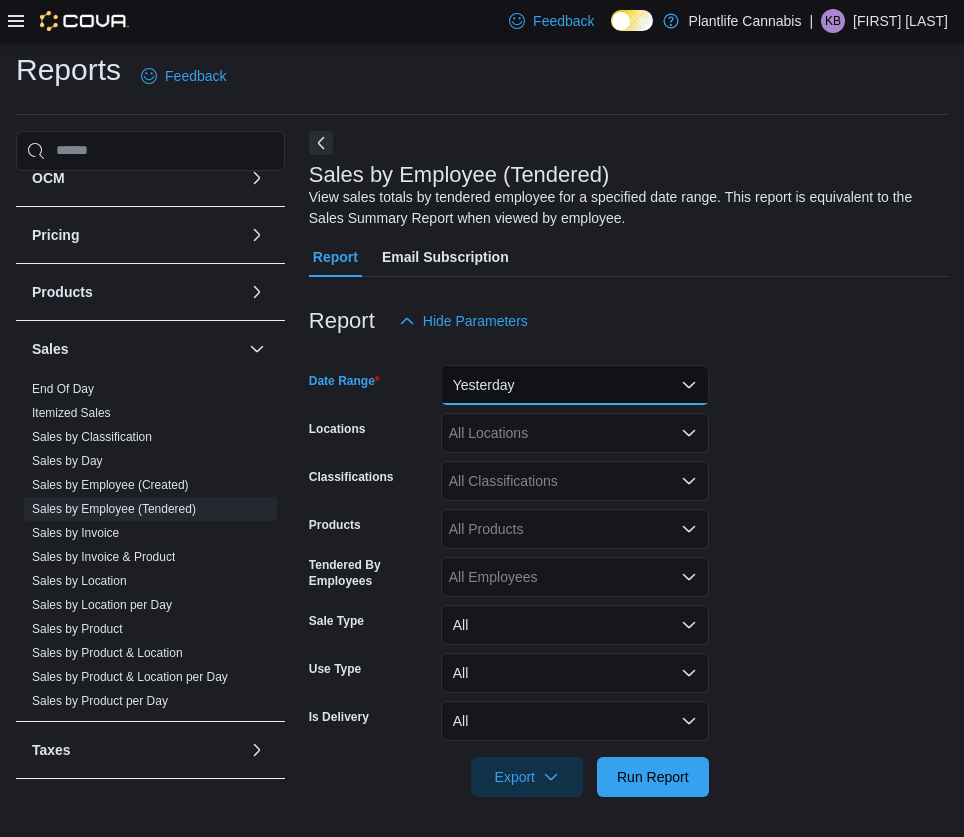 click on "Yesterday" at bounding box center [575, 385] 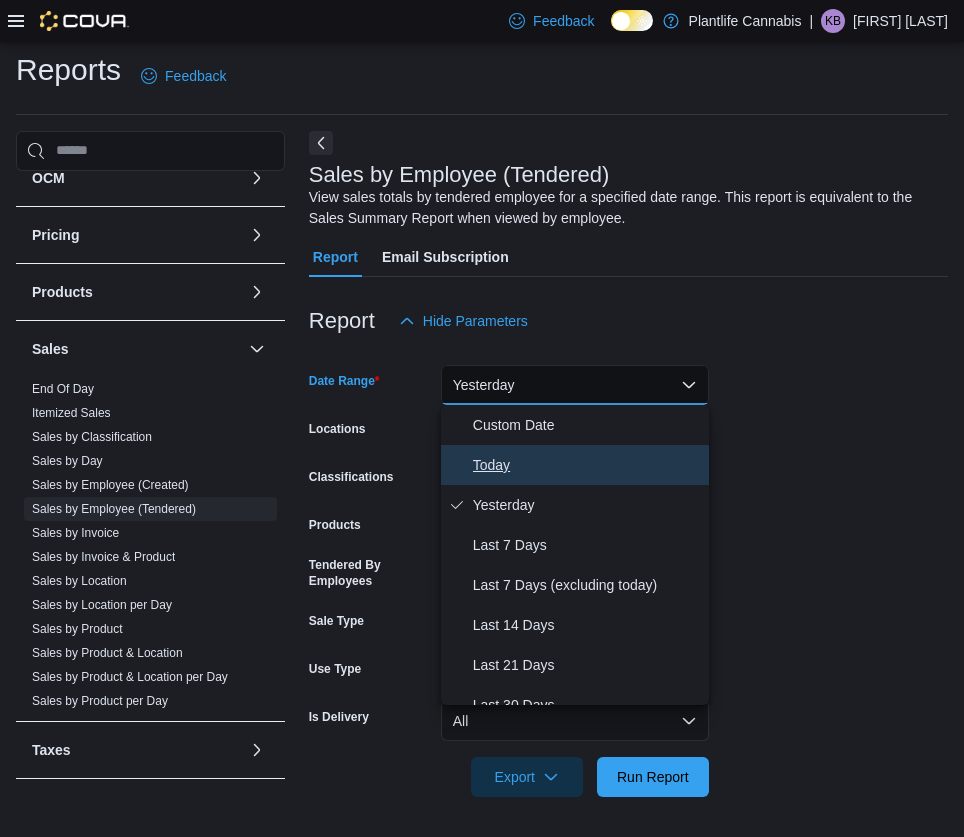 click on "Today" at bounding box center (587, 465) 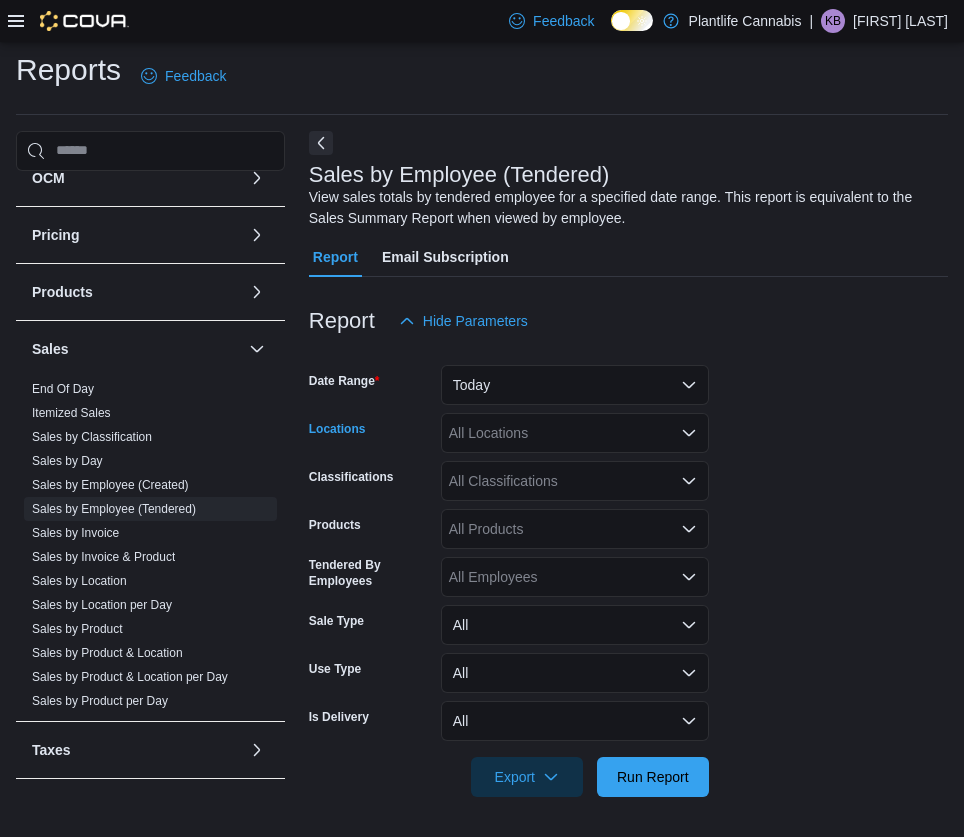 click on "All Locations" at bounding box center [575, 433] 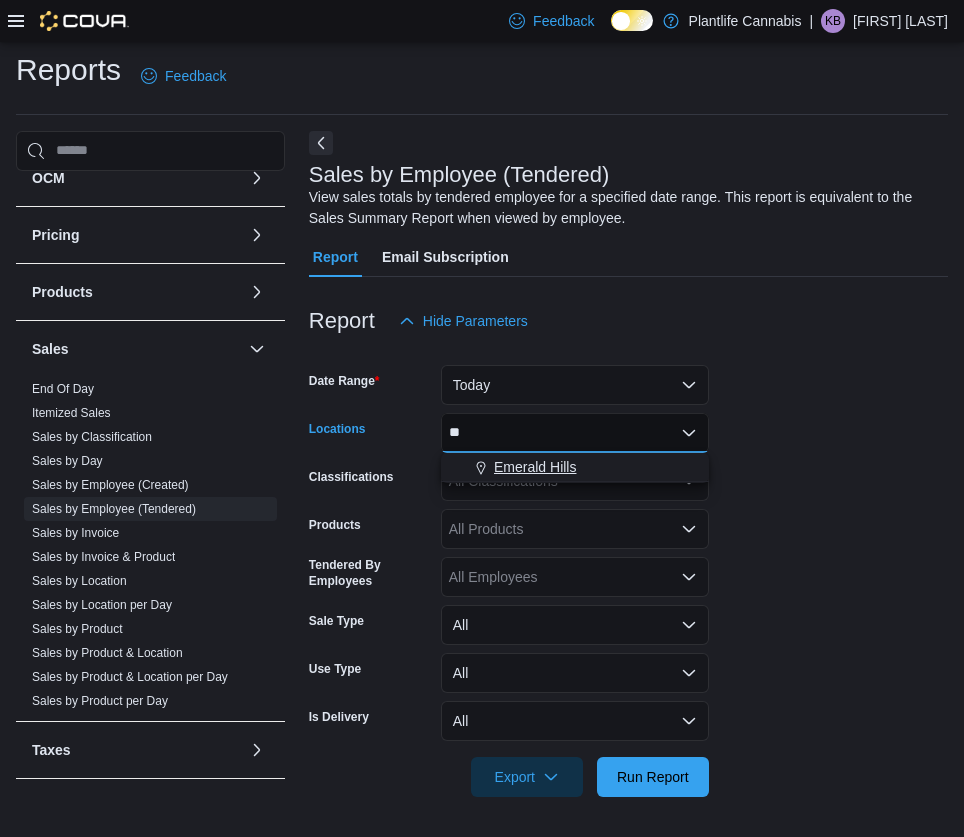type on "**" 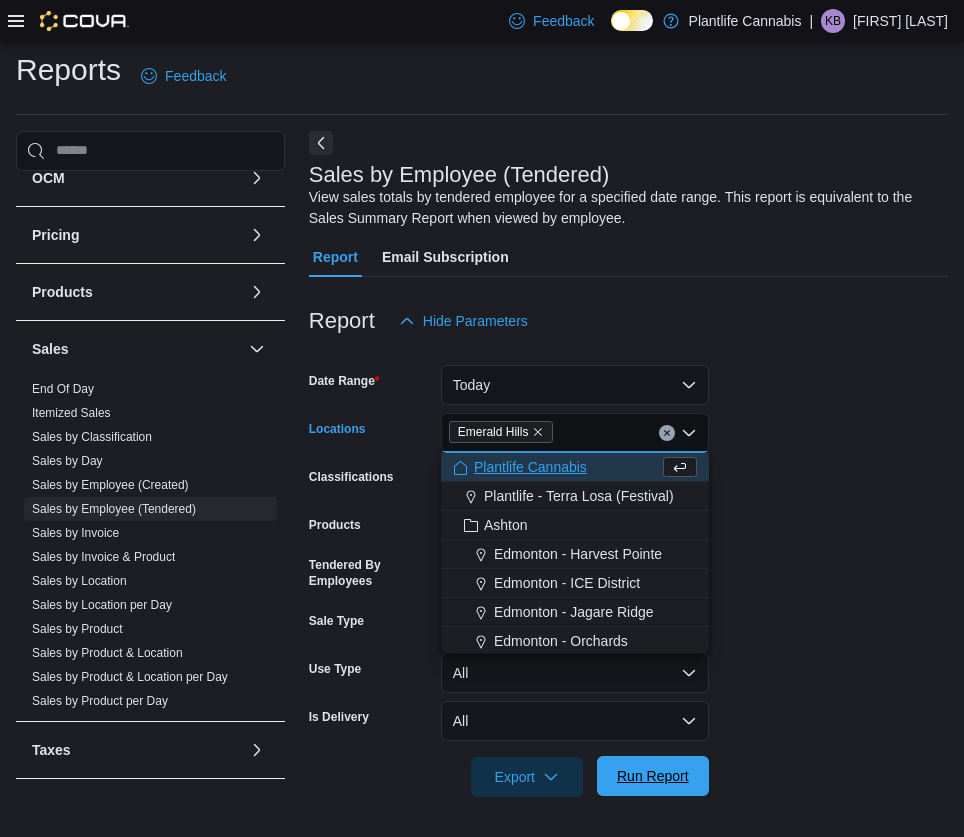 click on "Run Report" at bounding box center [653, 776] 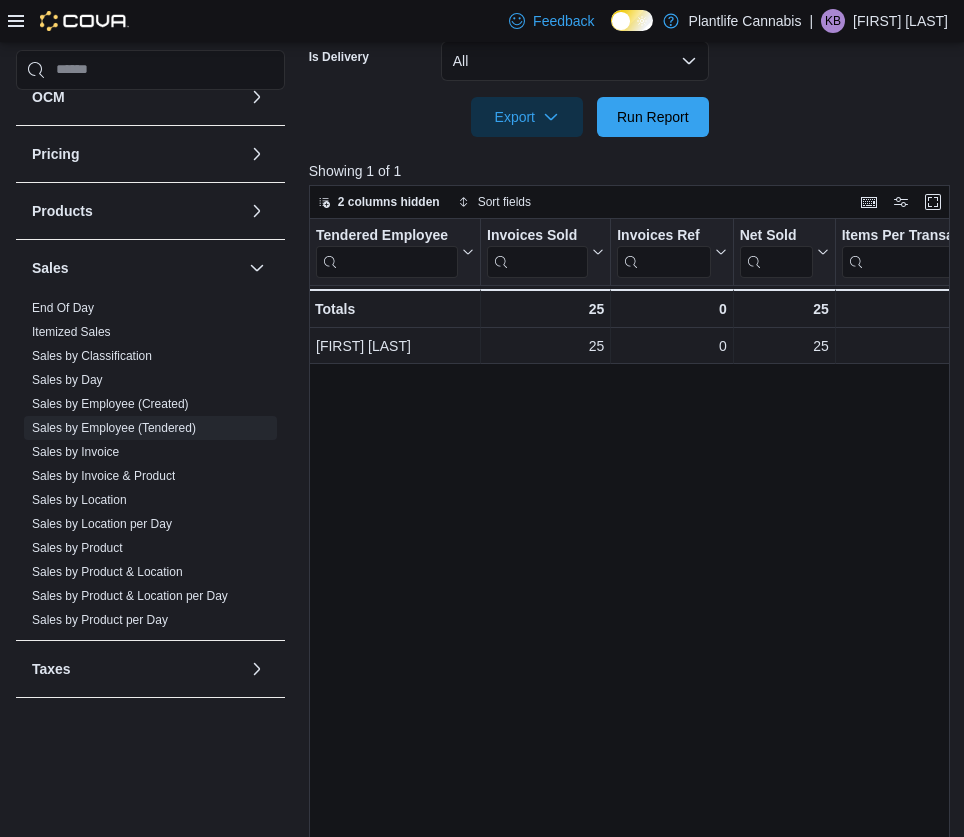 scroll, scrollTop: 701, scrollLeft: 0, axis: vertical 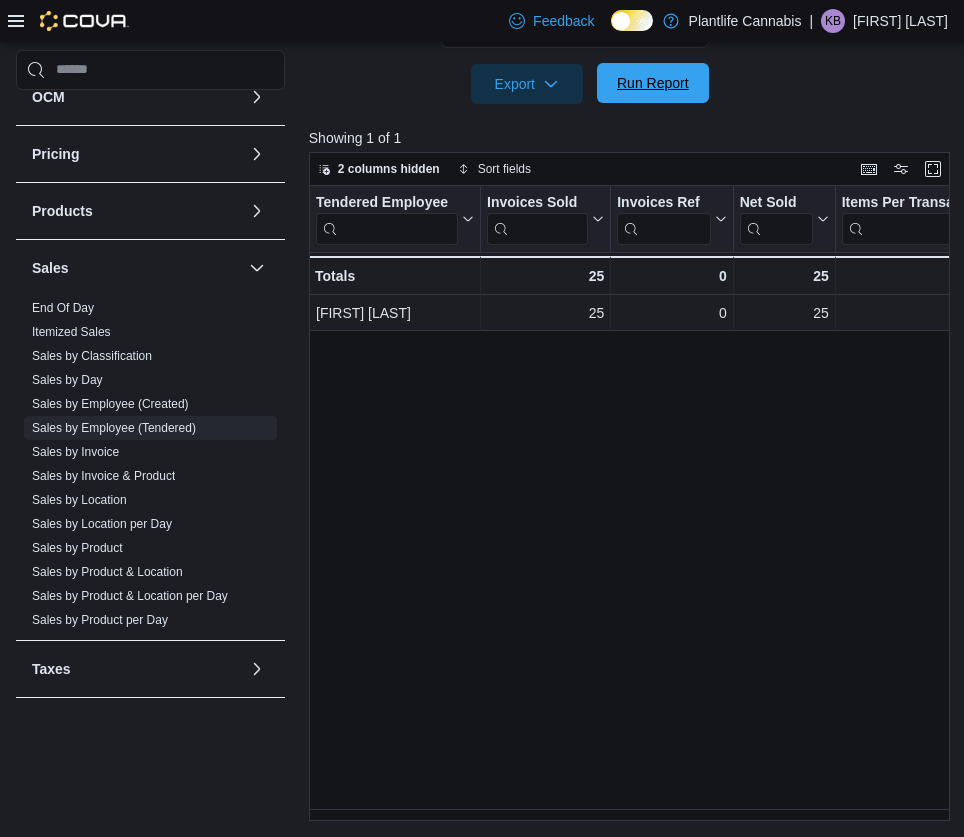 click on "Run Report" at bounding box center [653, 83] 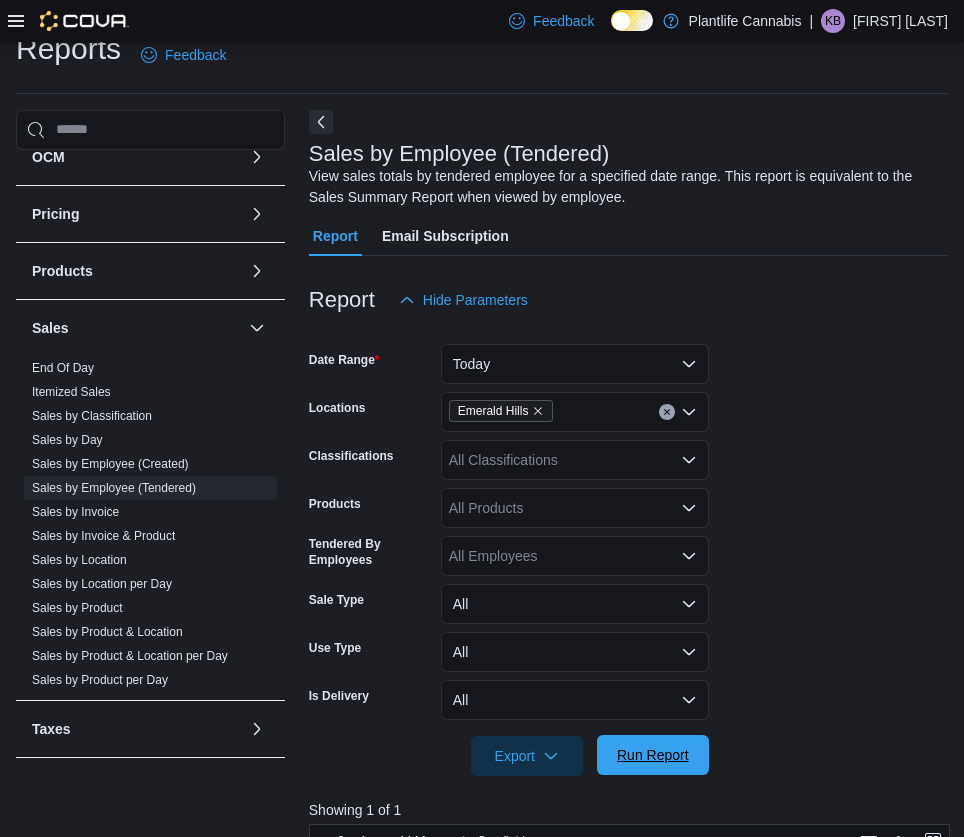 scroll, scrollTop: 656, scrollLeft: 0, axis: vertical 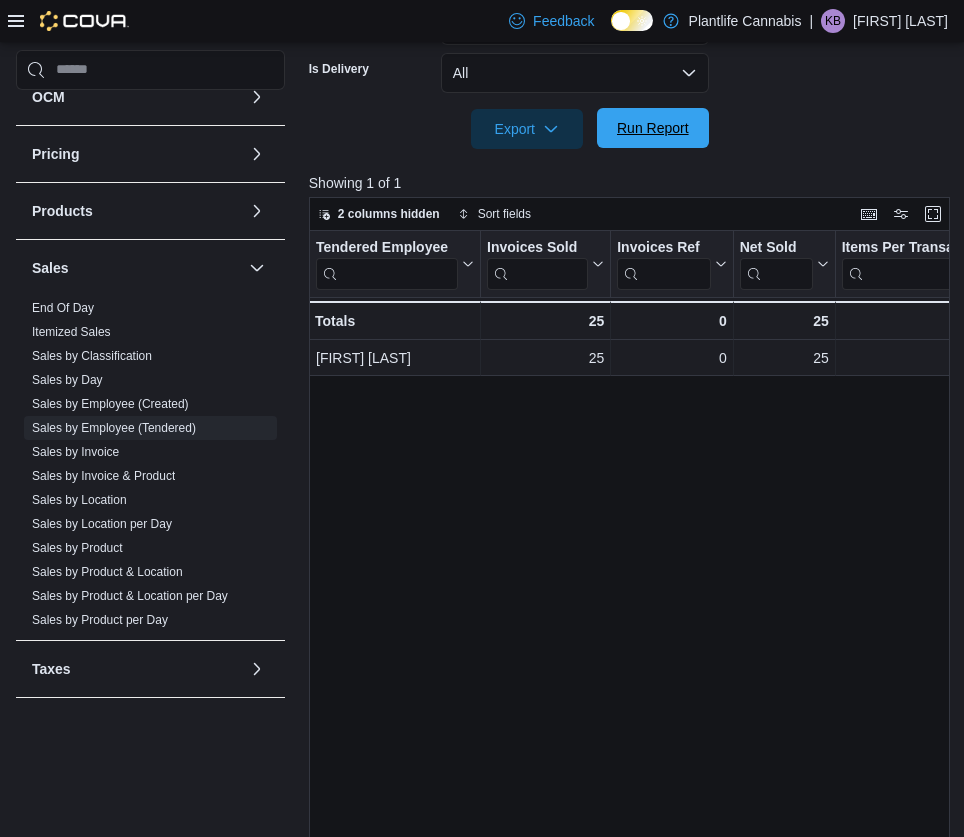 click on "Run Report" at bounding box center [653, 128] 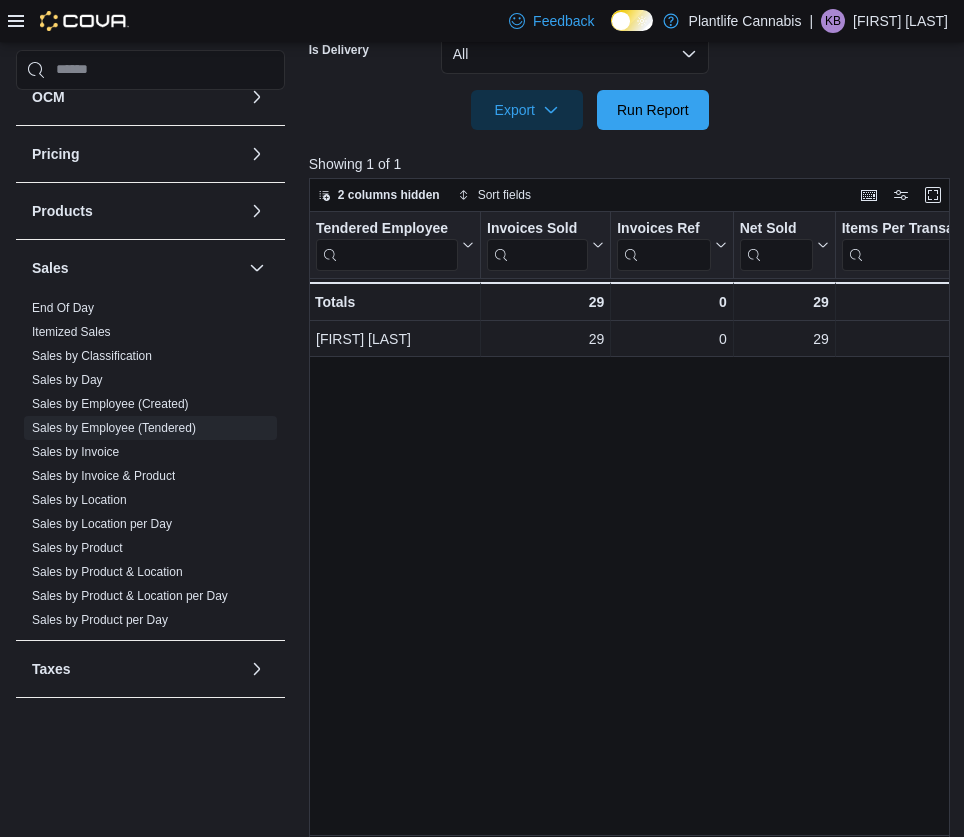 scroll, scrollTop: 701, scrollLeft: 0, axis: vertical 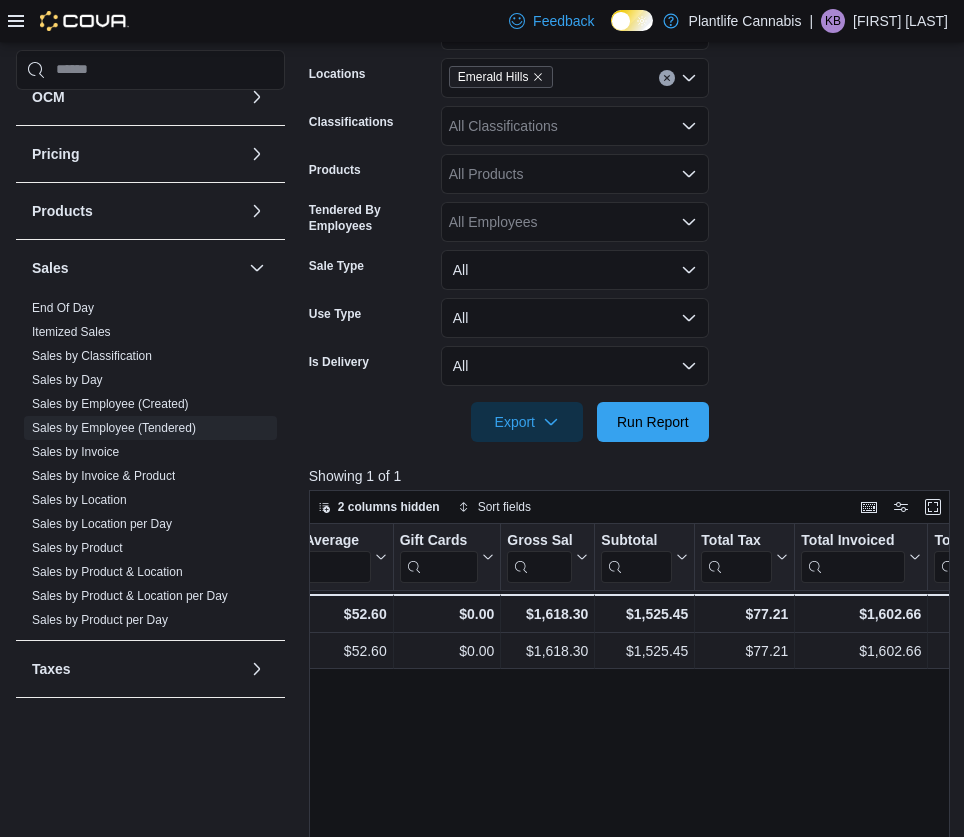 click on "All Classifications" at bounding box center (575, 126) 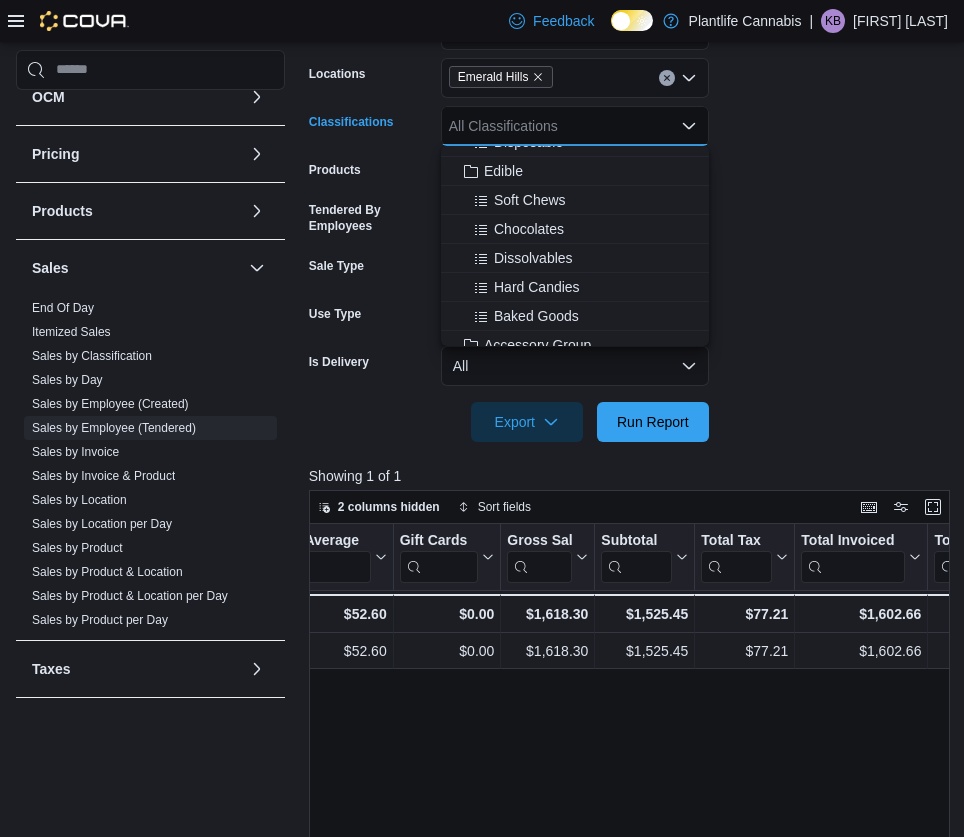 scroll, scrollTop: 125, scrollLeft: 0, axis: vertical 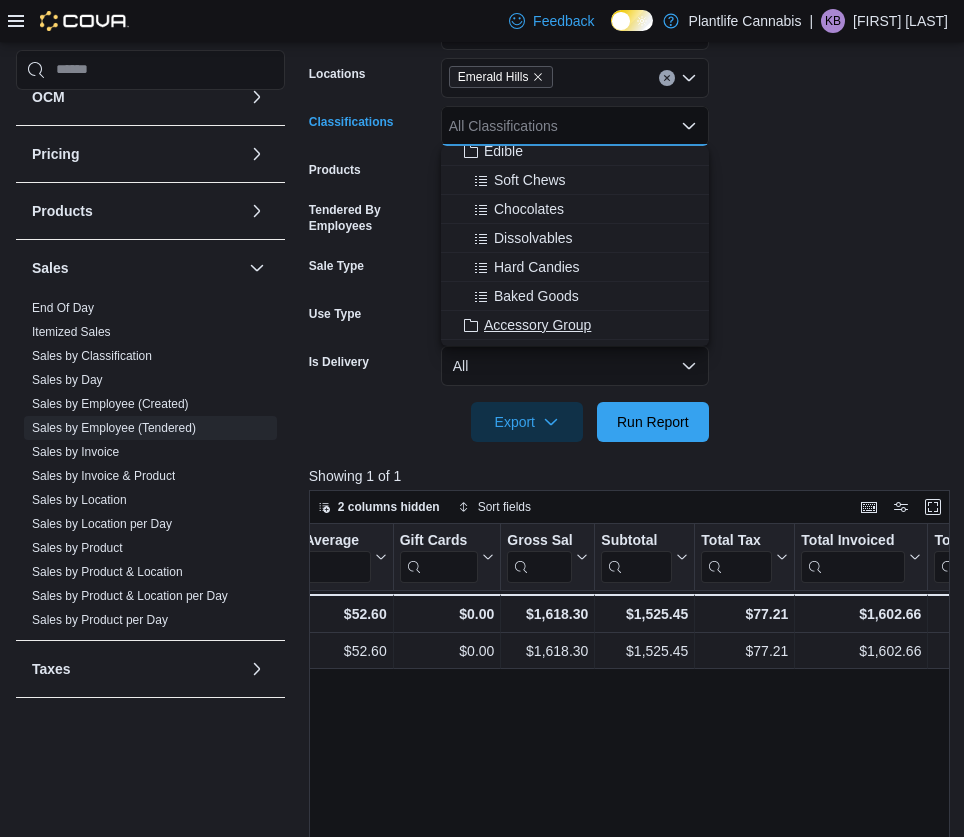 click on "Accessory Group" at bounding box center (537, 325) 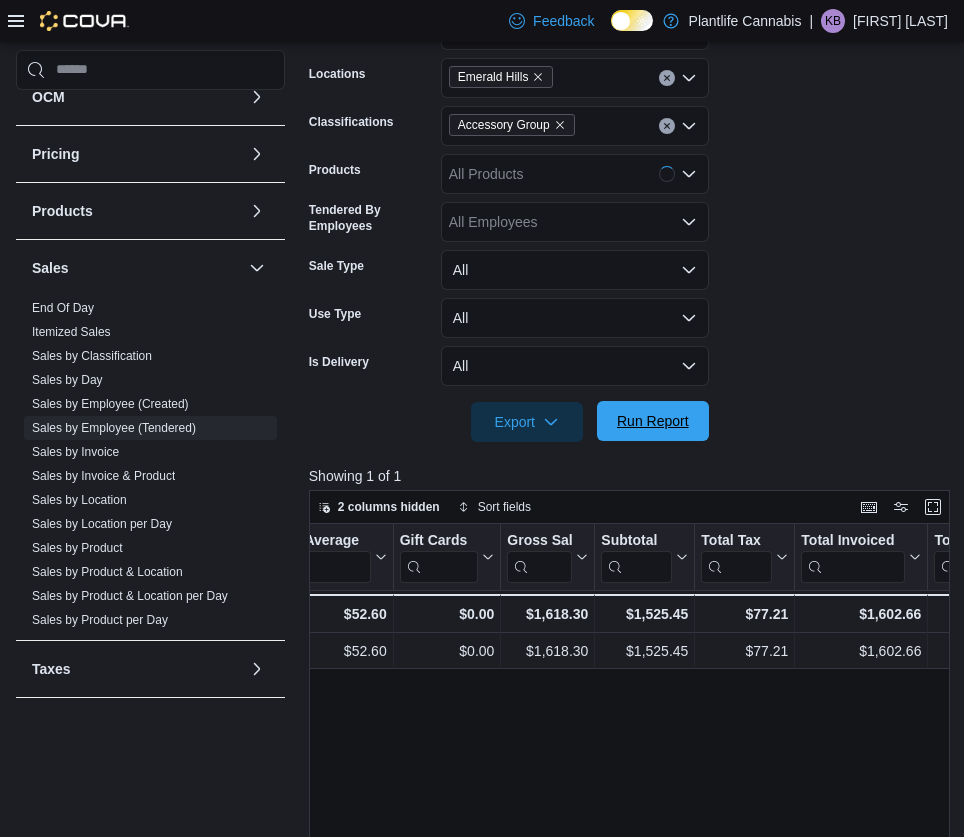 click on "Run Report" at bounding box center [653, 421] 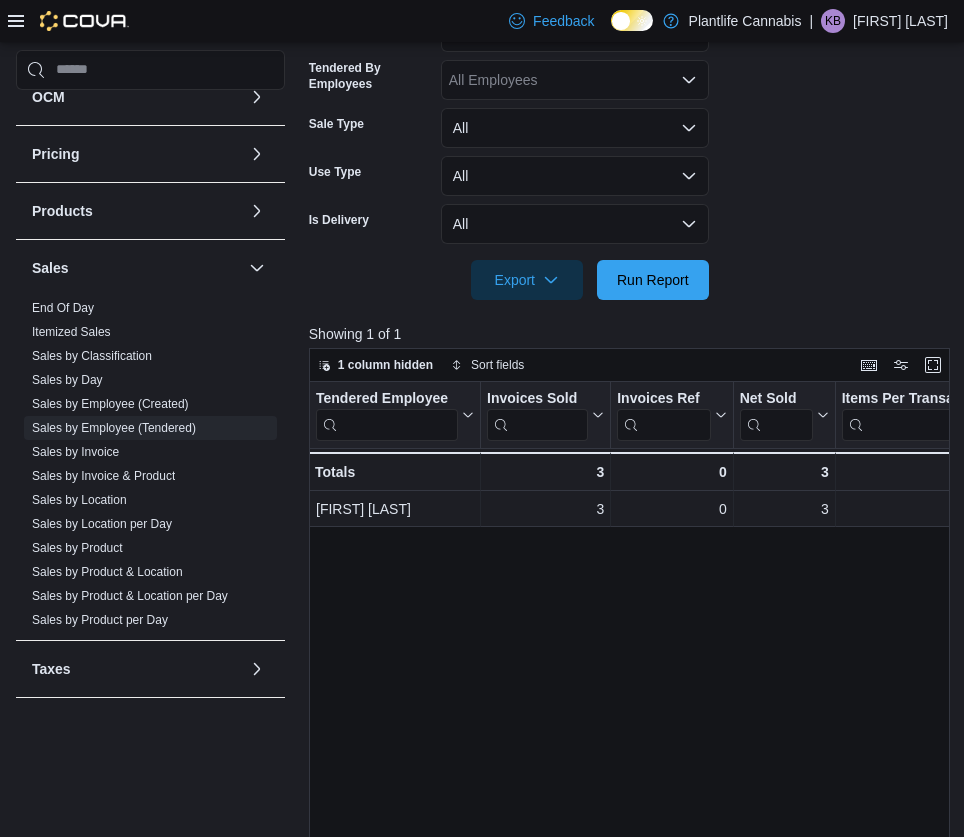 scroll, scrollTop: 701, scrollLeft: 0, axis: vertical 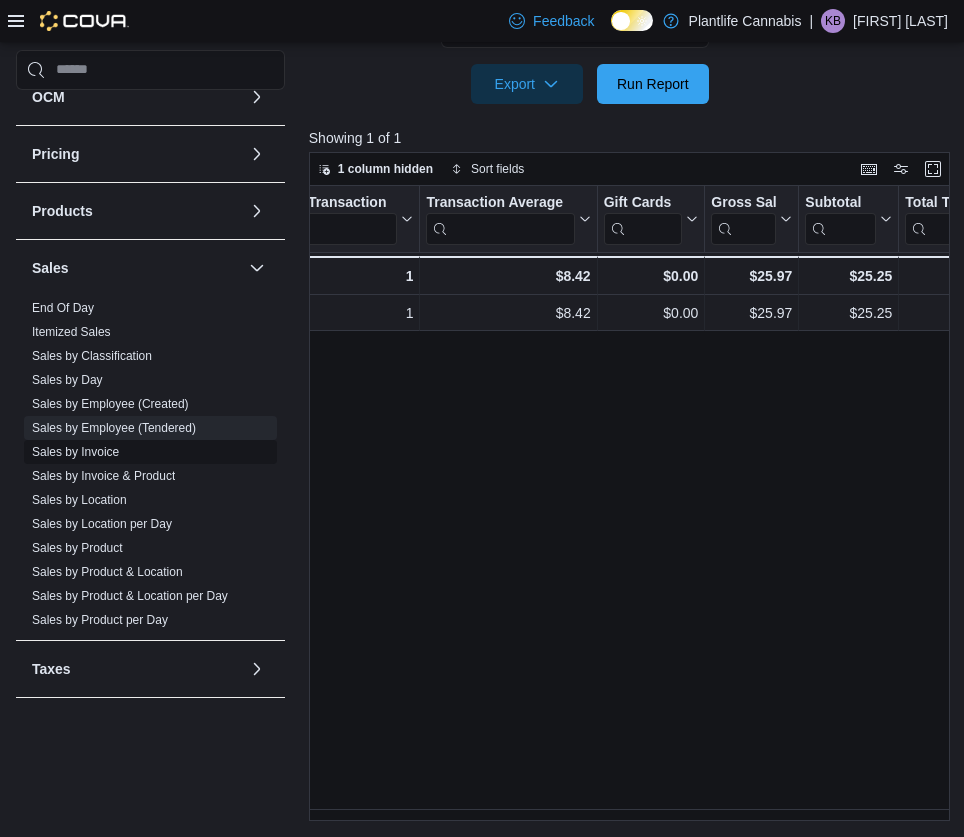 click on "Sales by Invoice" at bounding box center (75, 452) 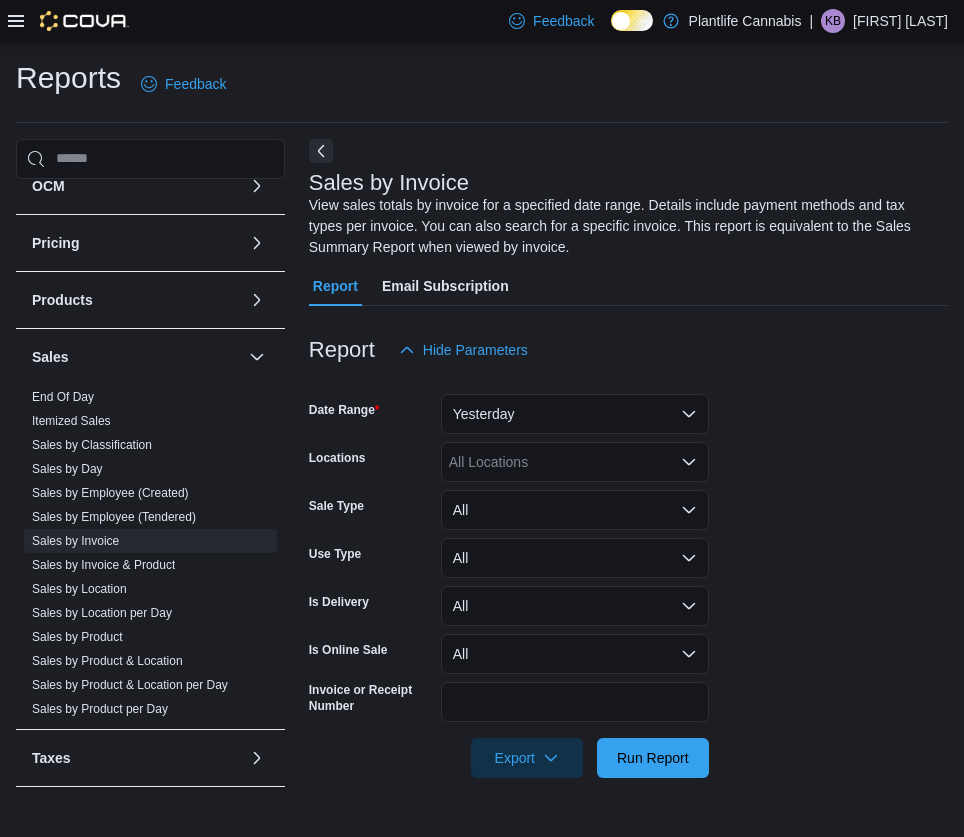 scroll, scrollTop: 0, scrollLeft: 0, axis: both 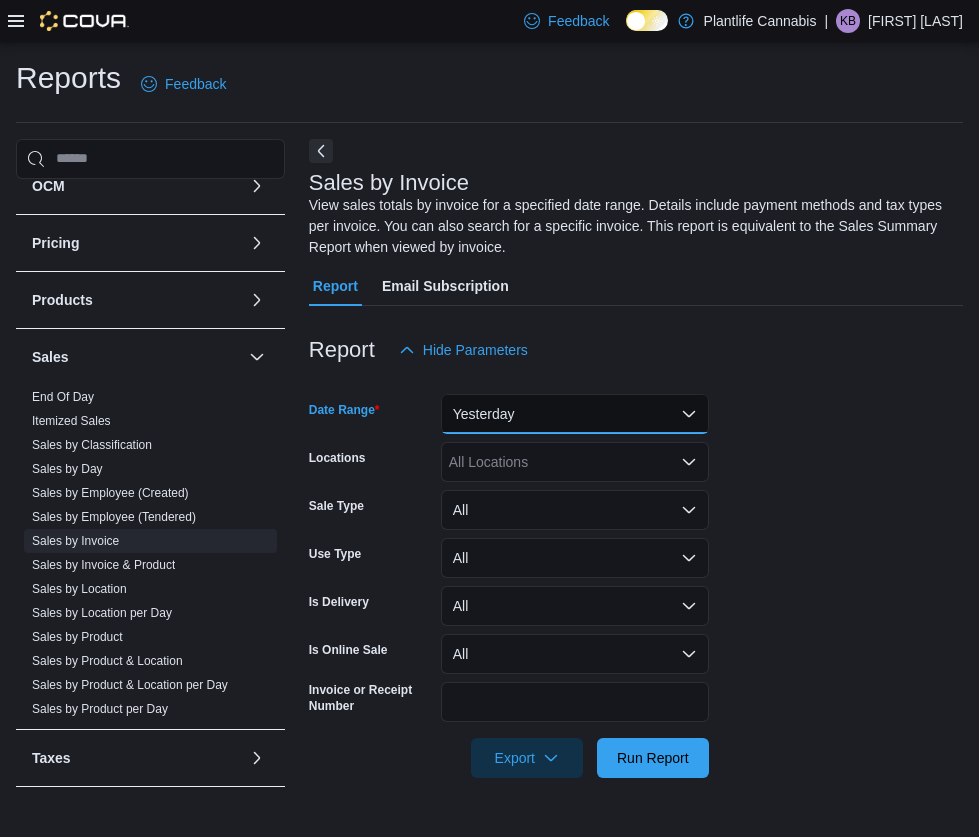 click on "Yesterday" at bounding box center [575, 414] 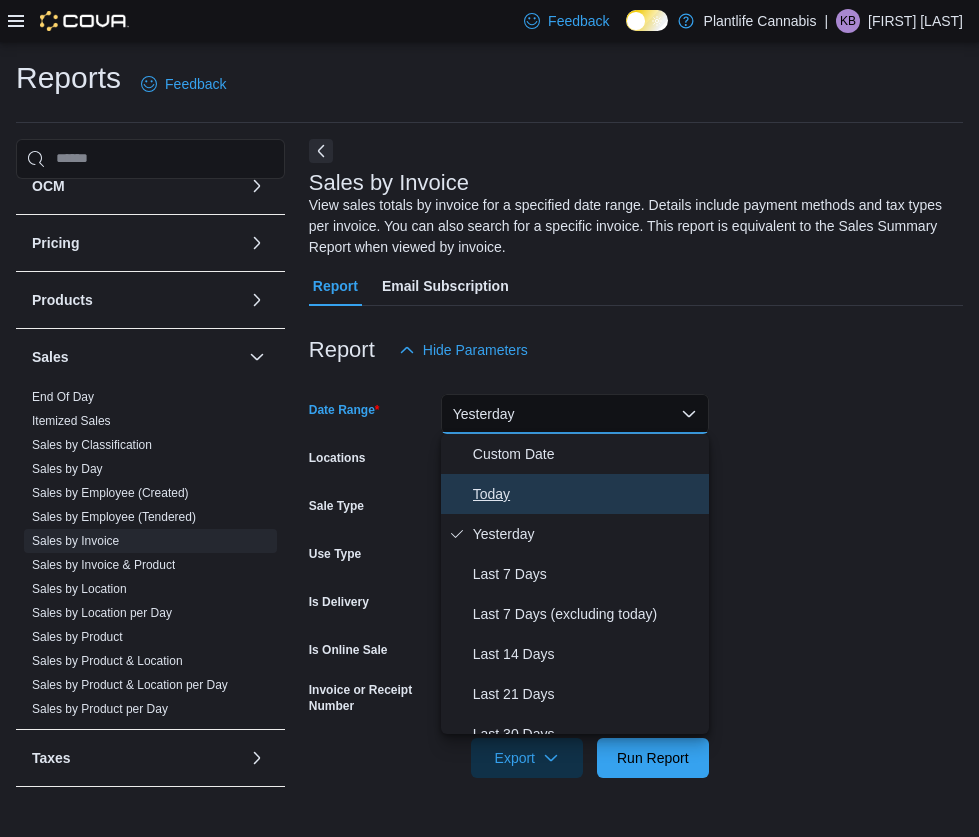 click on "Today" at bounding box center (587, 494) 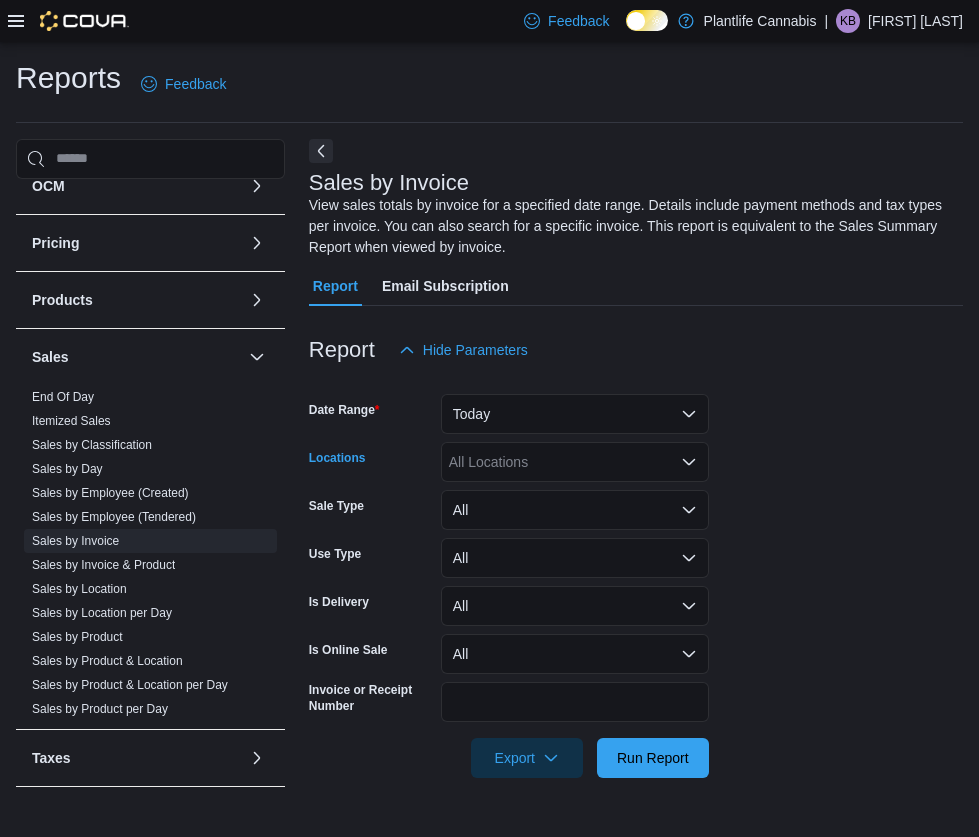 click on "All Locations" at bounding box center (575, 462) 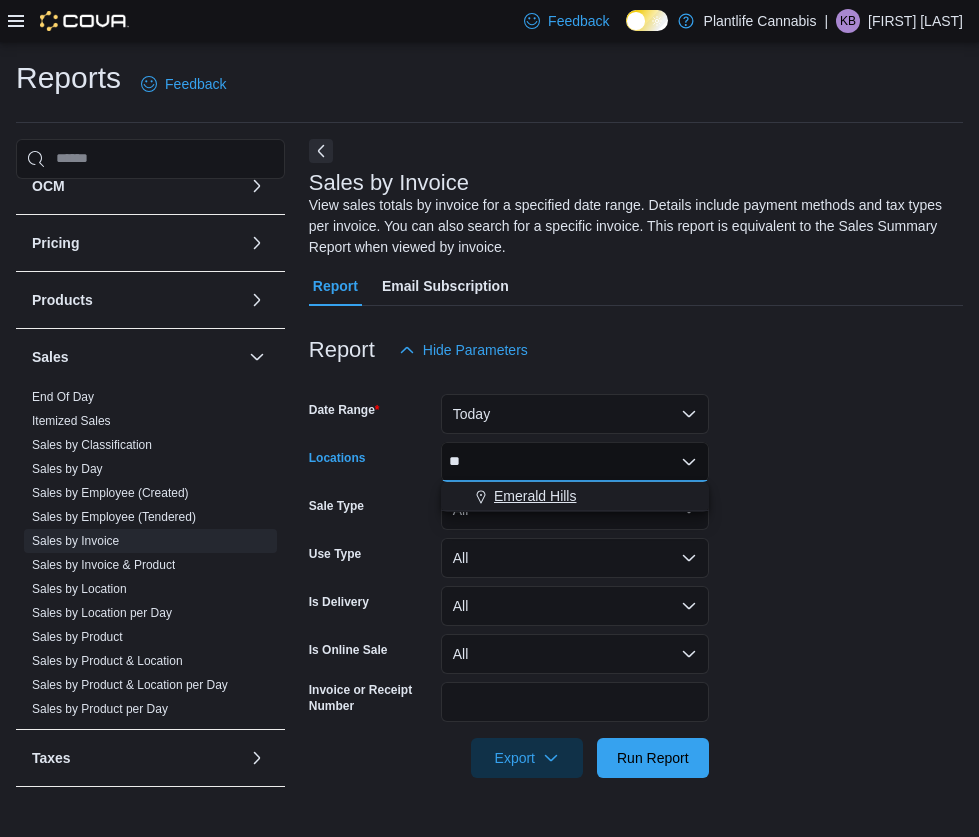 type on "**" 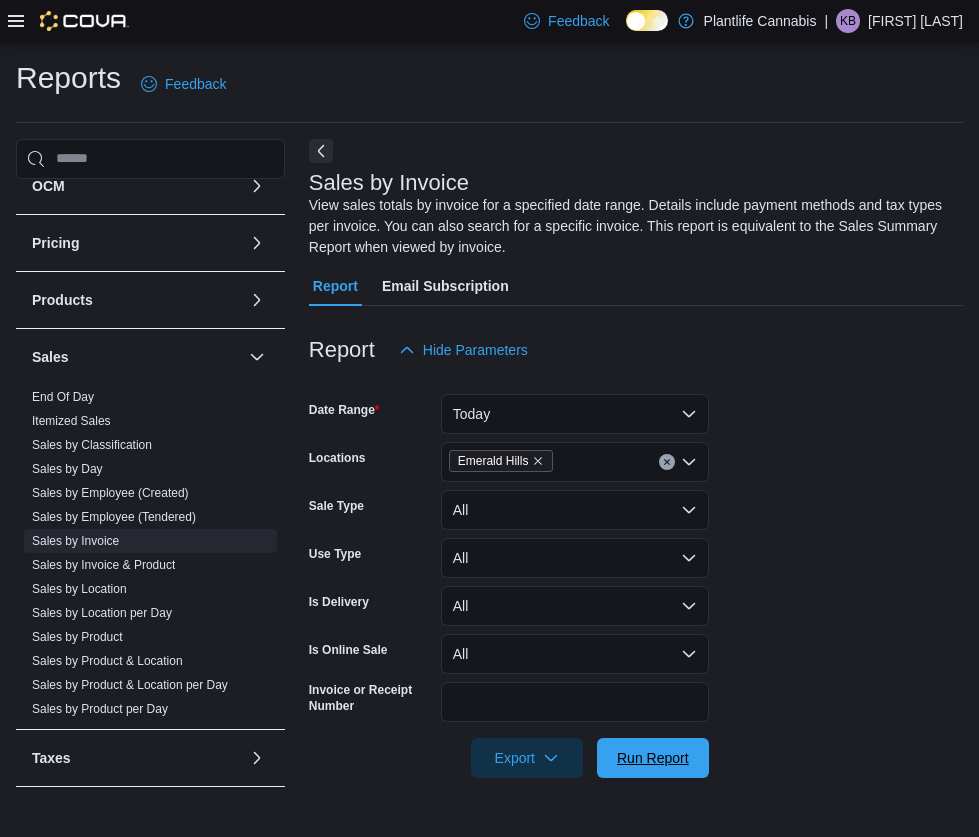 drag, startPoint x: 647, startPoint y: 760, endPoint x: 811, endPoint y: 624, distance: 213.05399 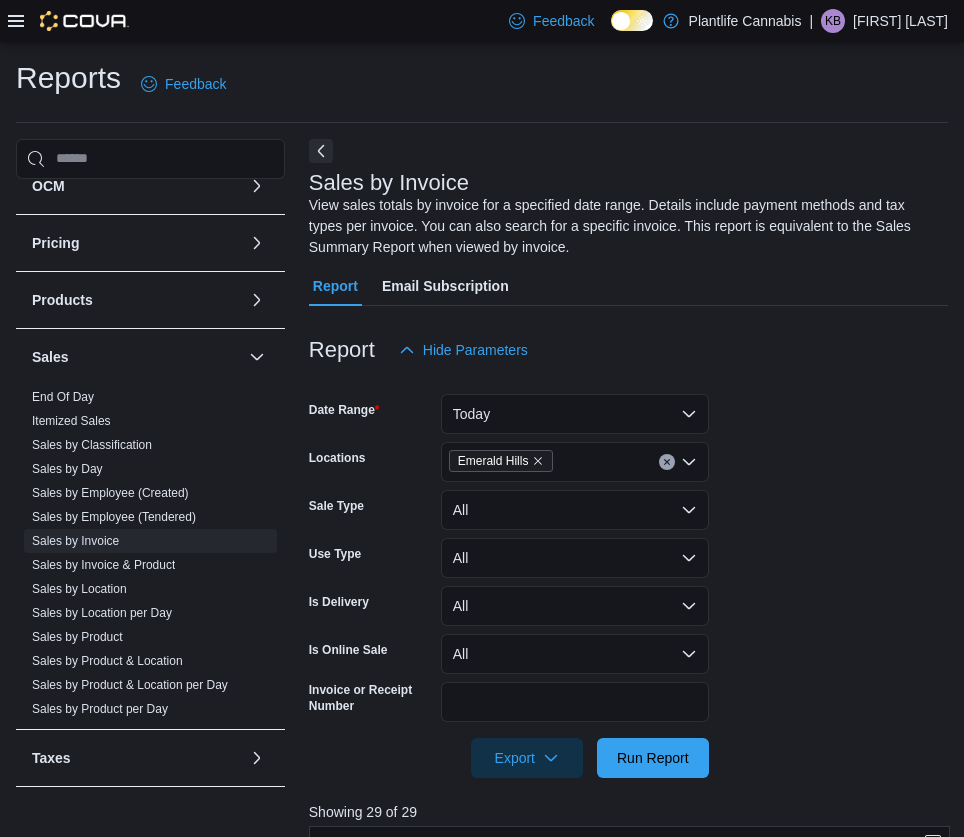 scroll, scrollTop: 674, scrollLeft: 0, axis: vertical 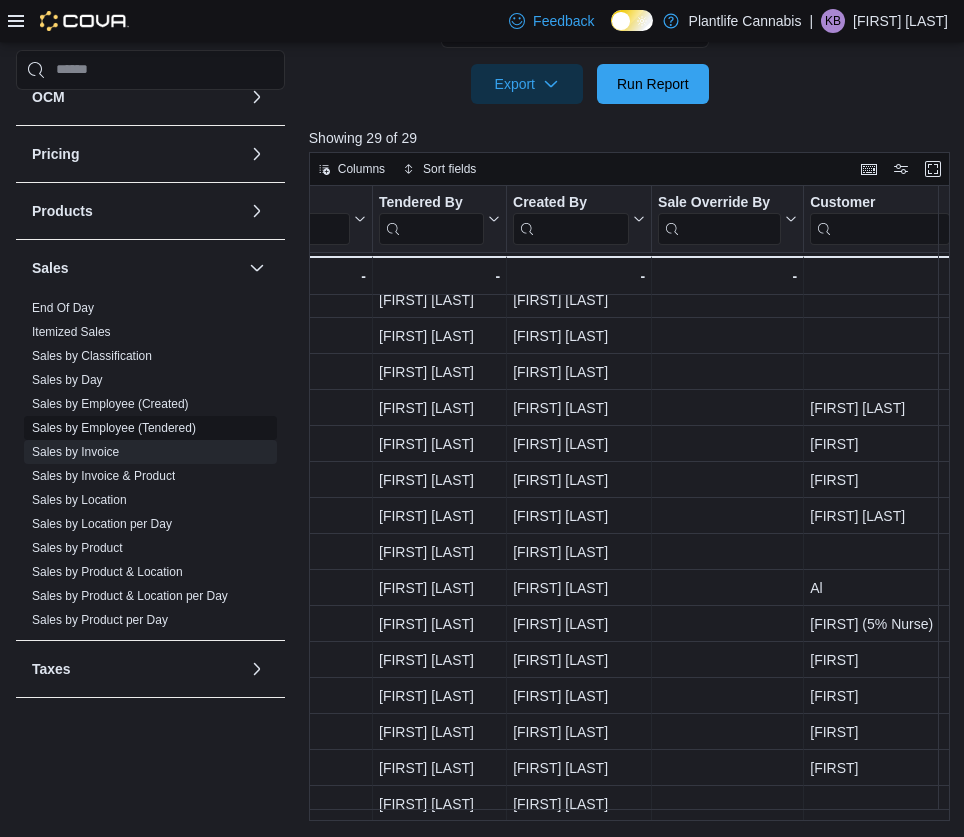 click on "Sales by Employee (Tendered)" at bounding box center (114, 428) 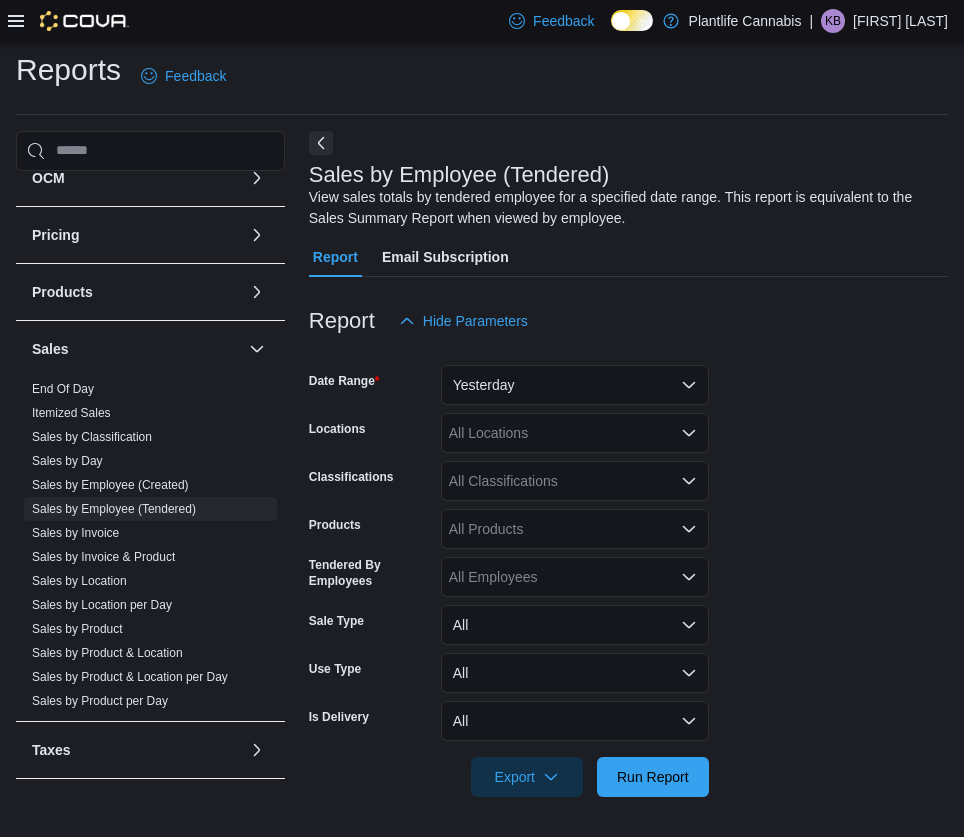 scroll, scrollTop: 8, scrollLeft: 0, axis: vertical 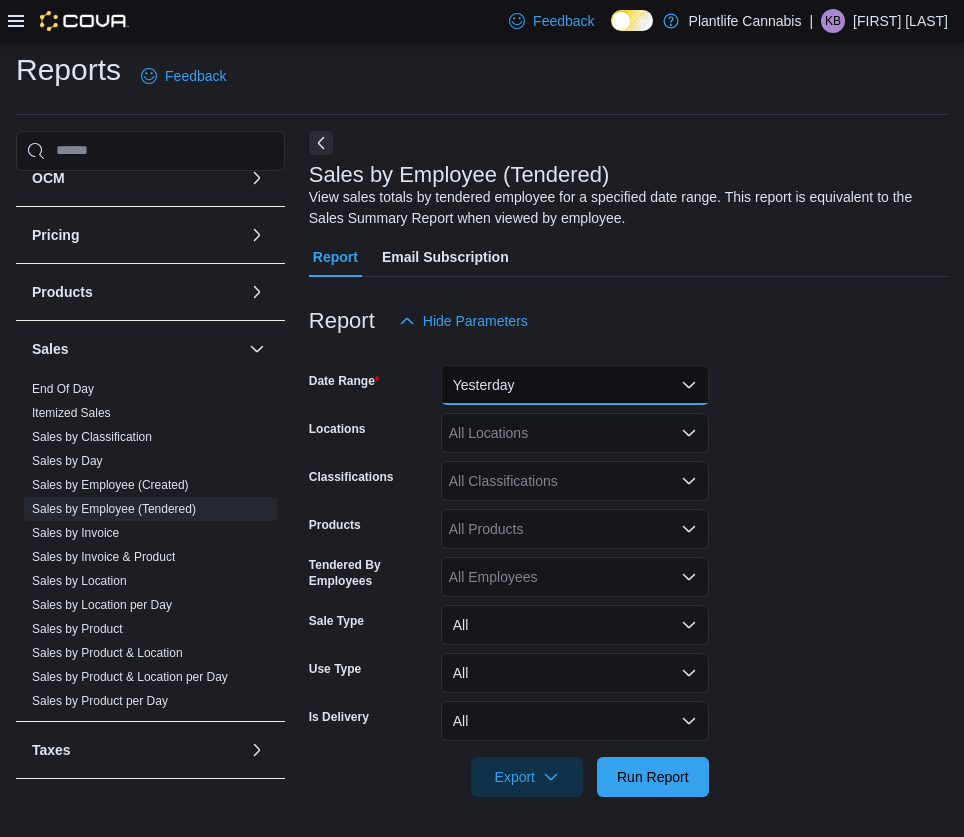 click on "Yesterday" at bounding box center [575, 385] 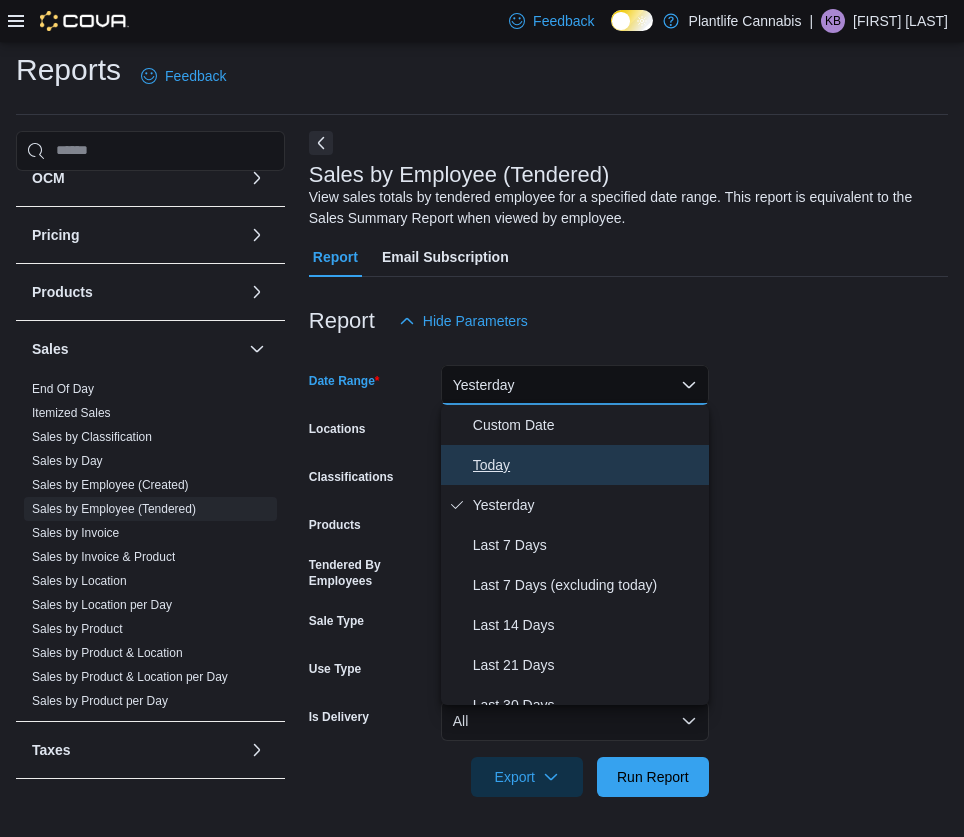 click on "Today" at bounding box center (587, 465) 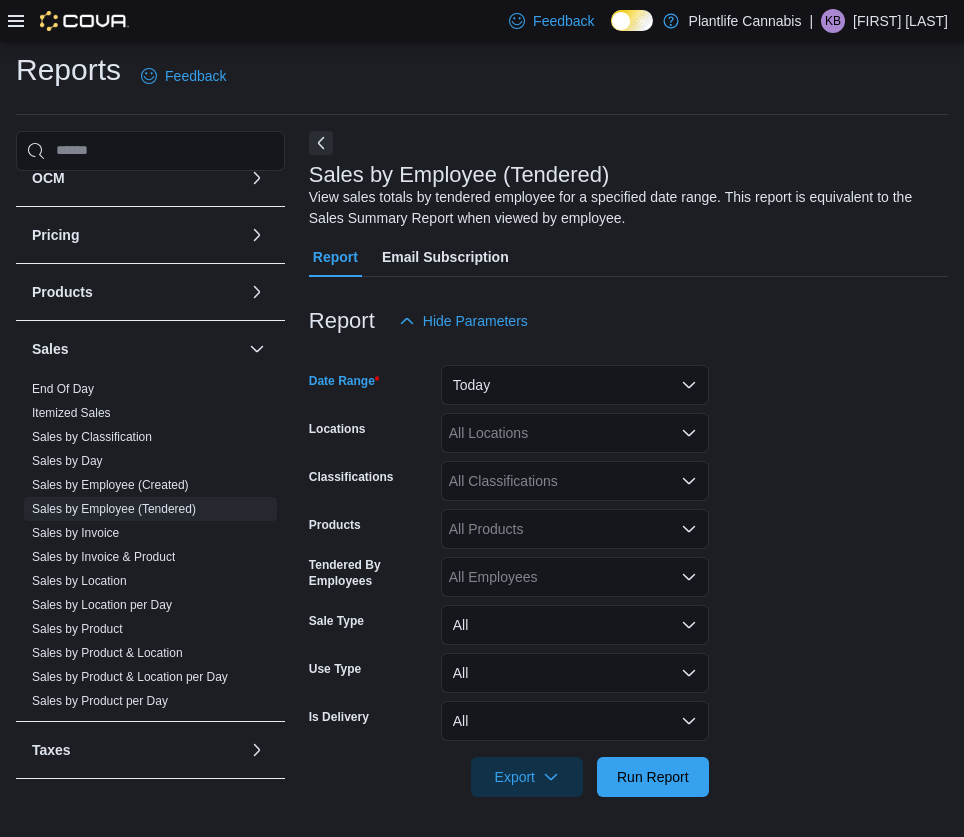 click on "All Locations" at bounding box center (575, 433) 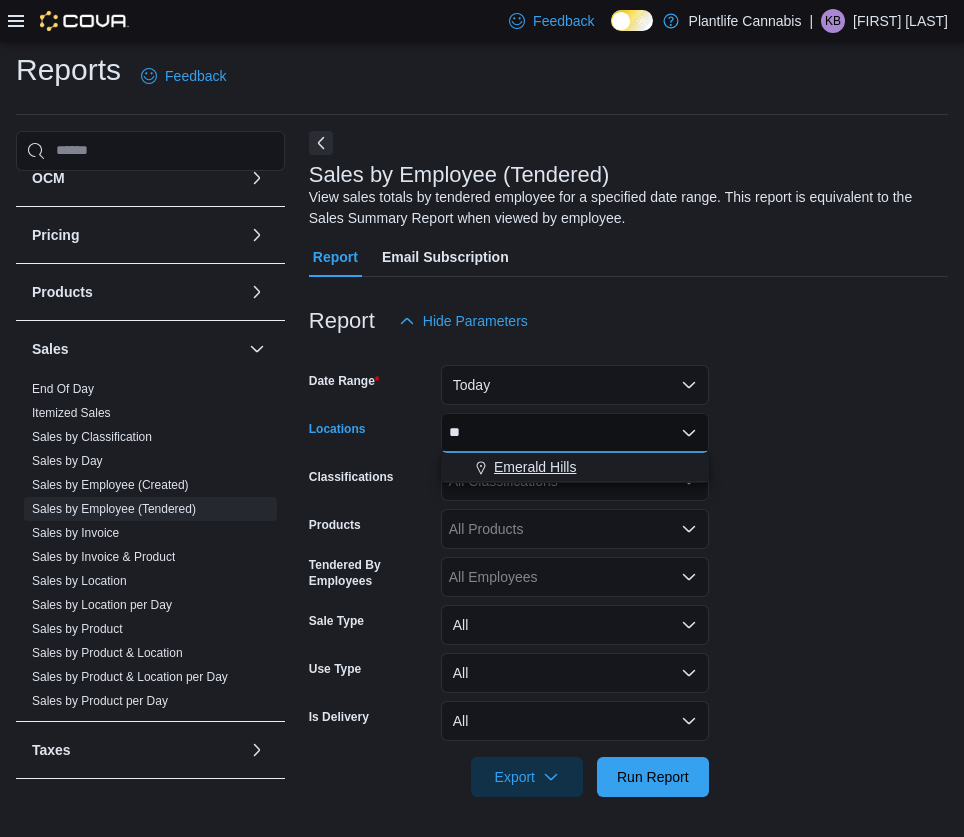 type on "**" 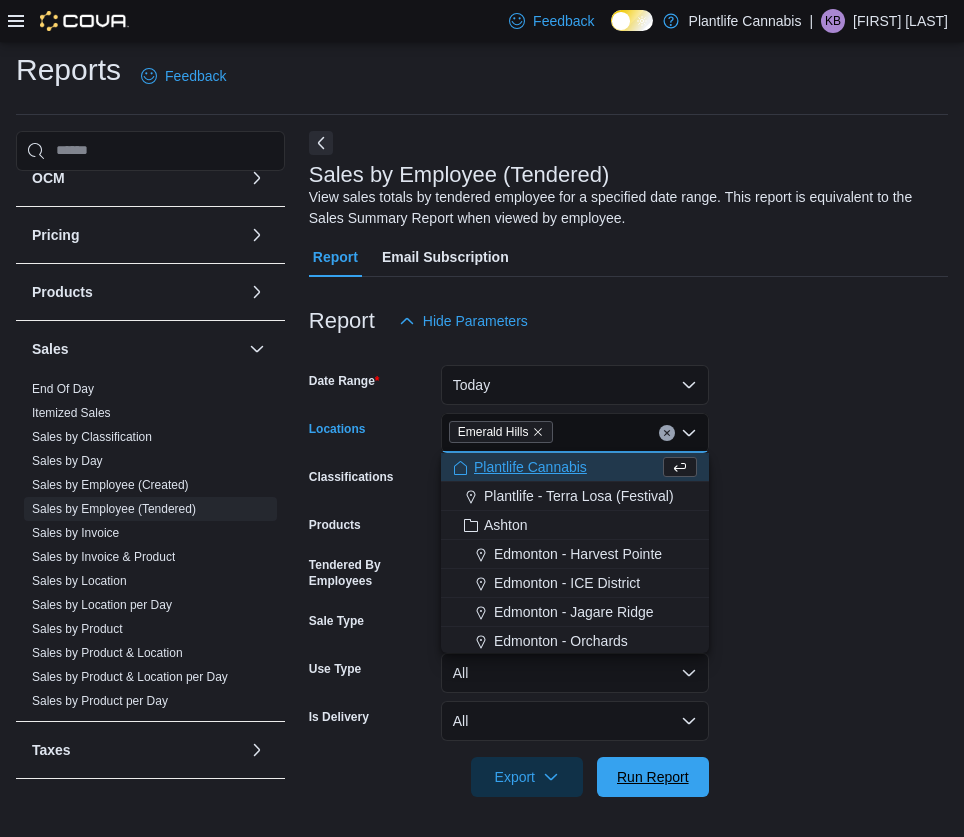 drag, startPoint x: 635, startPoint y: 763, endPoint x: 914, endPoint y: 487, distance: 392.44998 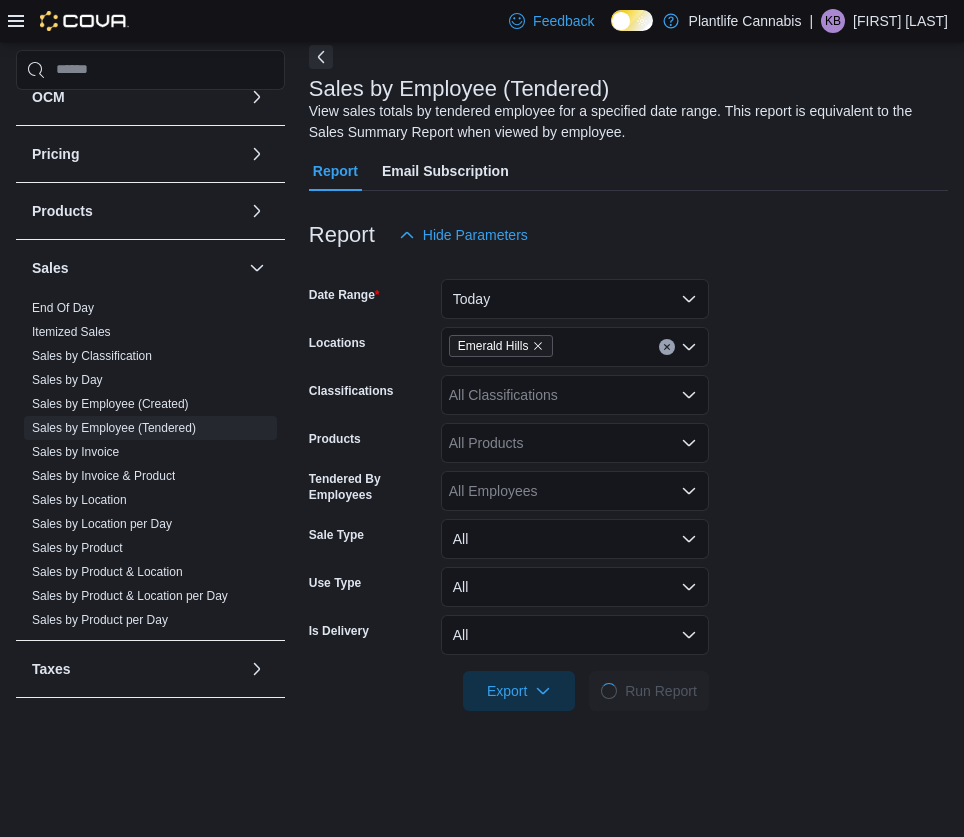 scroll, scrollTop: 174, scrollLeft: 0, axis: vertical 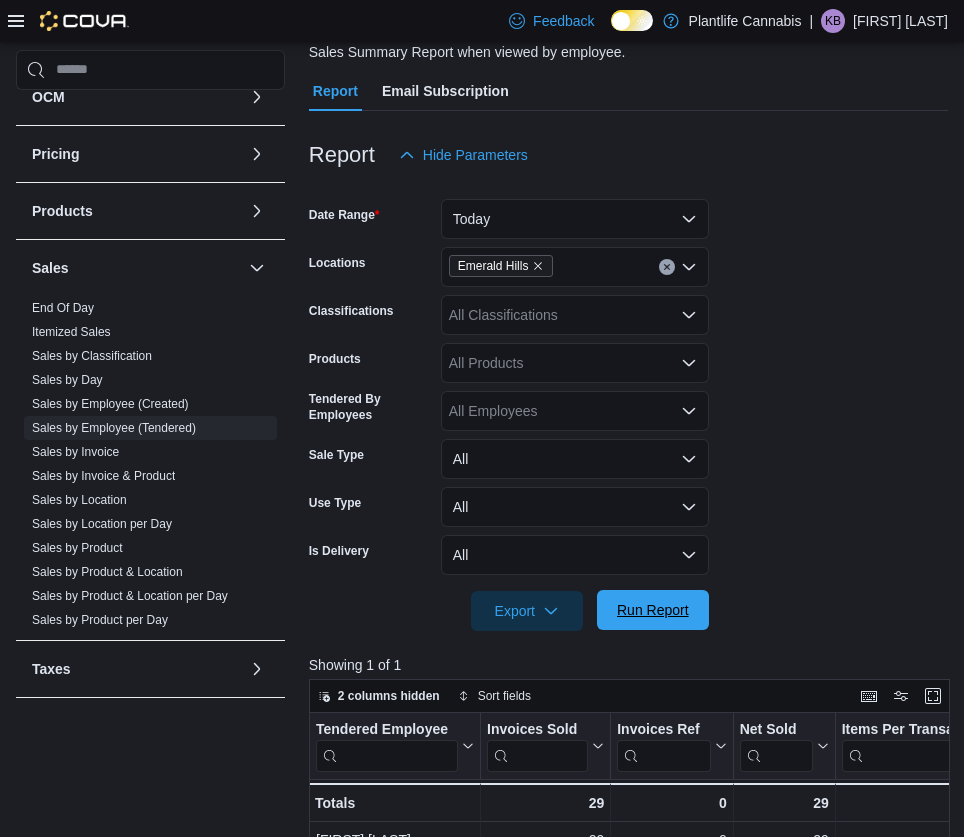click on "Run Report" at bounding box center (653, 610) 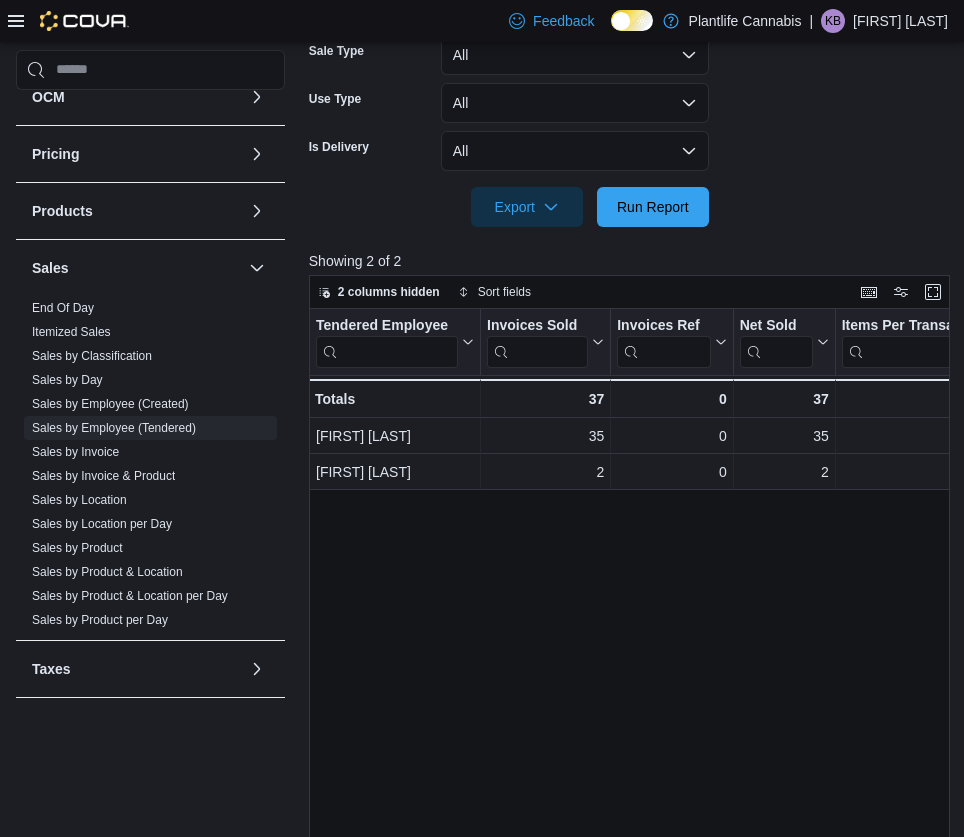 scroll, scrollTop: 701, scrollLeft: 0, axis: vertical 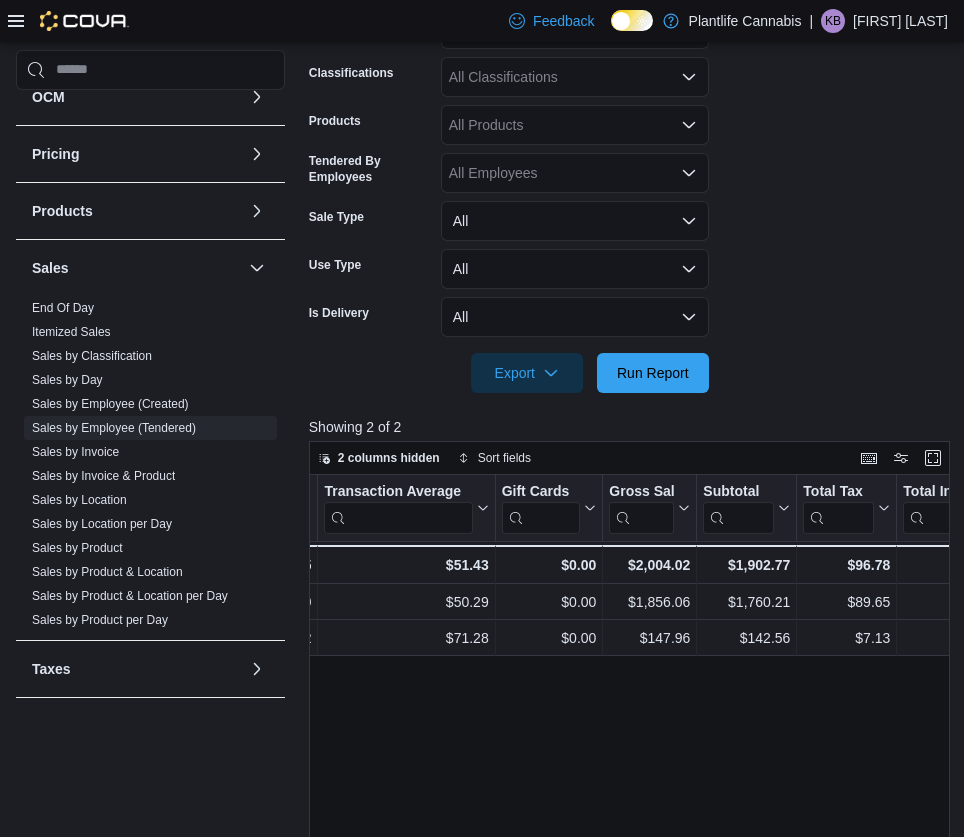drag, startPoint x: 497, startPoint y: 79, endPoint x: 504, endPoint y: 91, distance: 13.892444 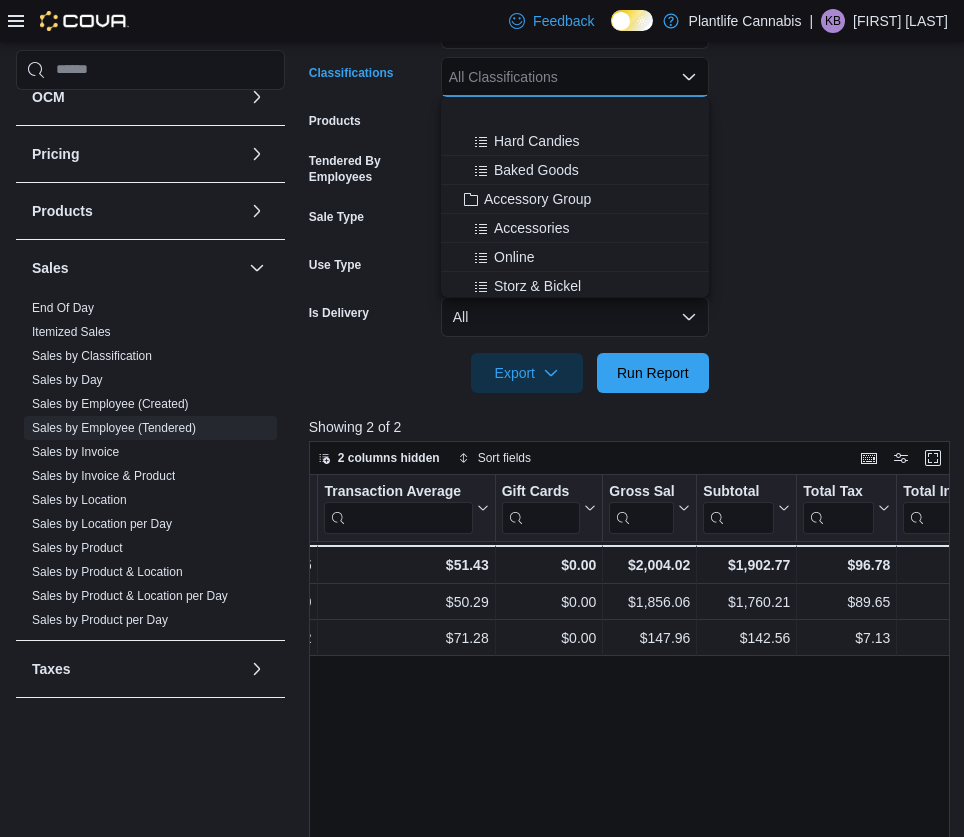 scroll, scrollTop: 279, scrollLeft: 0, axis: vertical 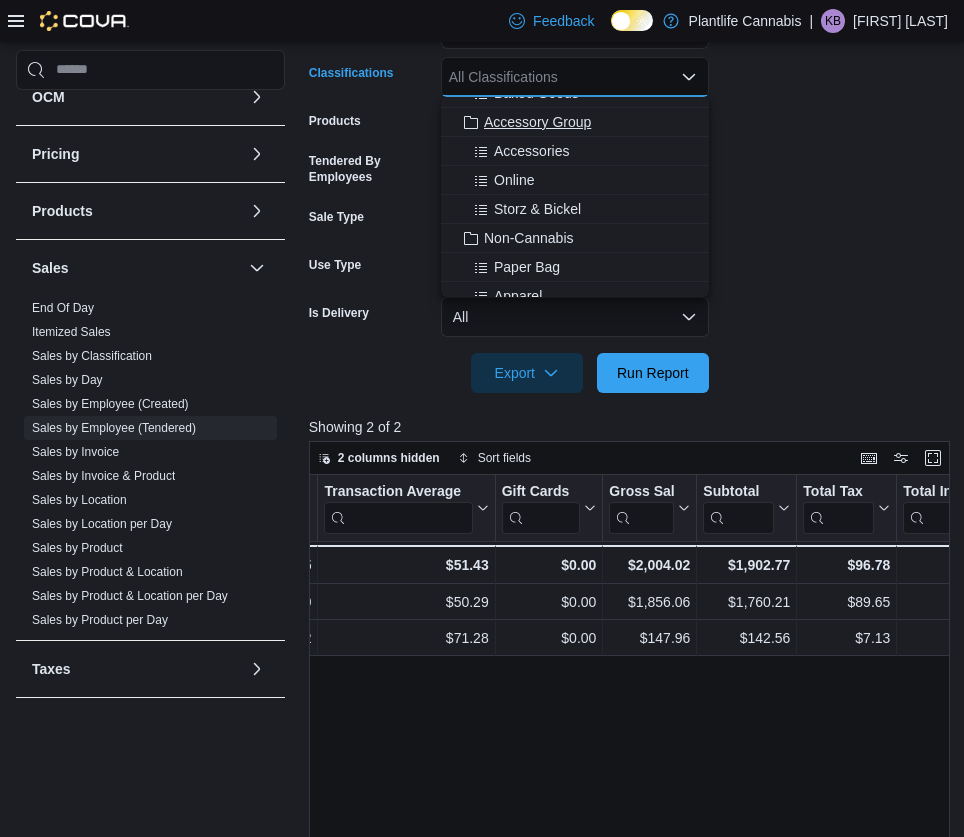 click on "Accessory Group" at bounding box center (537, 122) 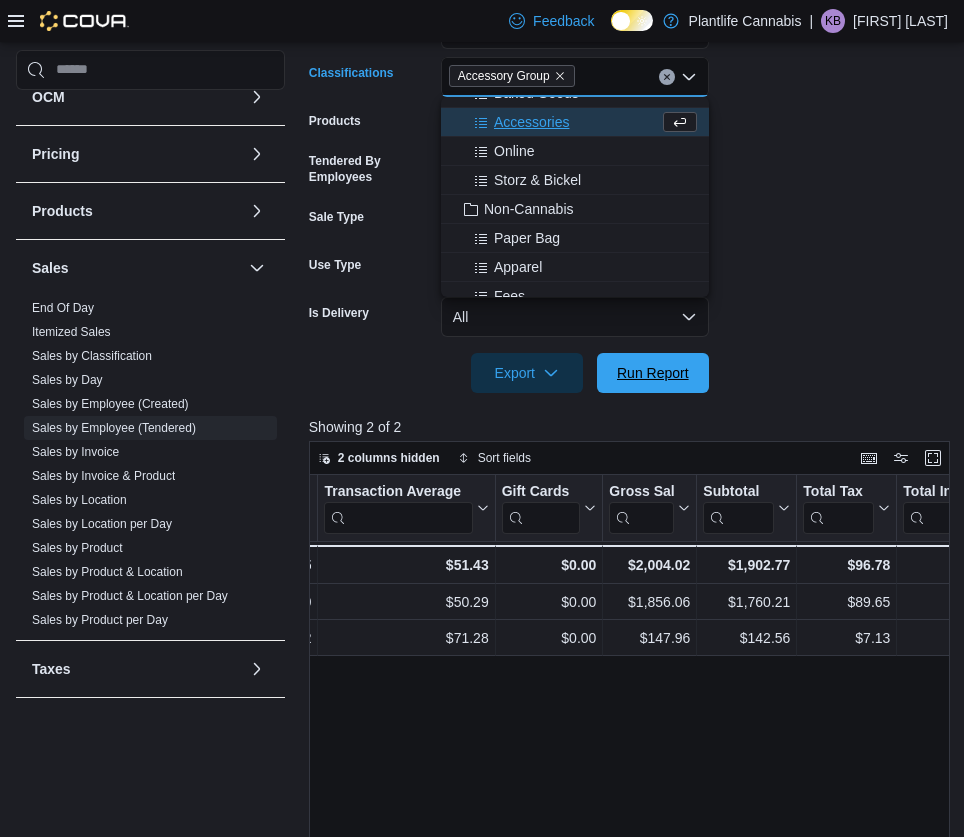 drag, startPoint x: 641, startPoint y: 367, endPoint x: 758, endPoint y: 353, distance: 117.83463 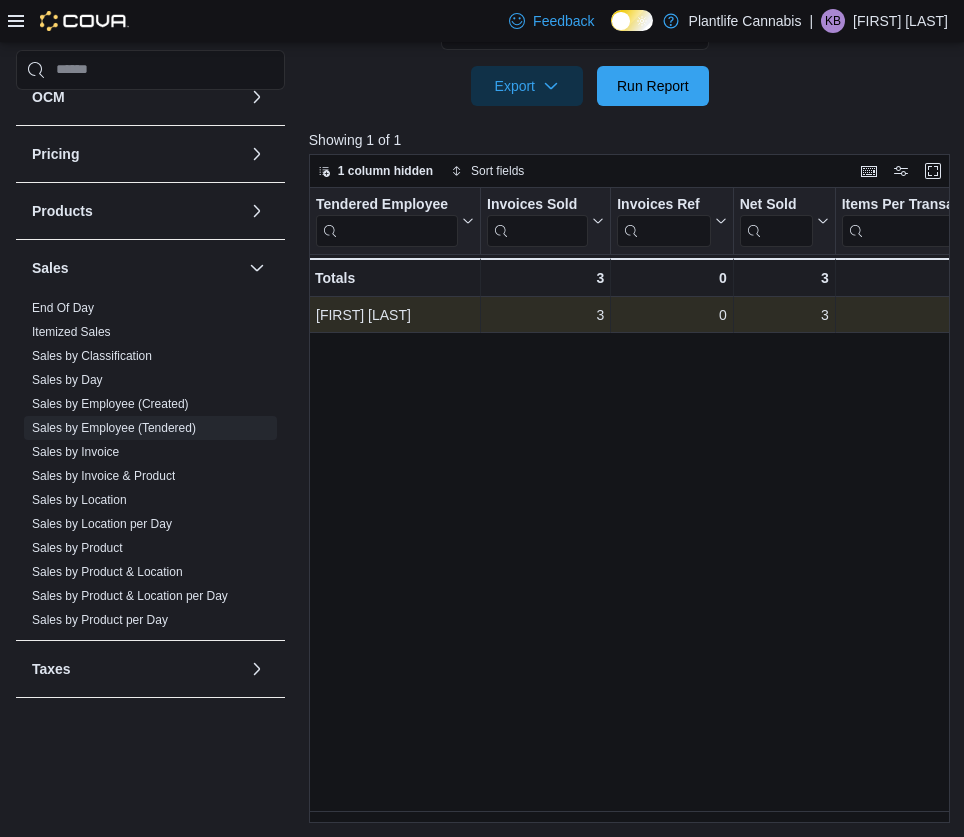 scroll, scrollTop: 701, scrollLeft: 0, axis: vertical 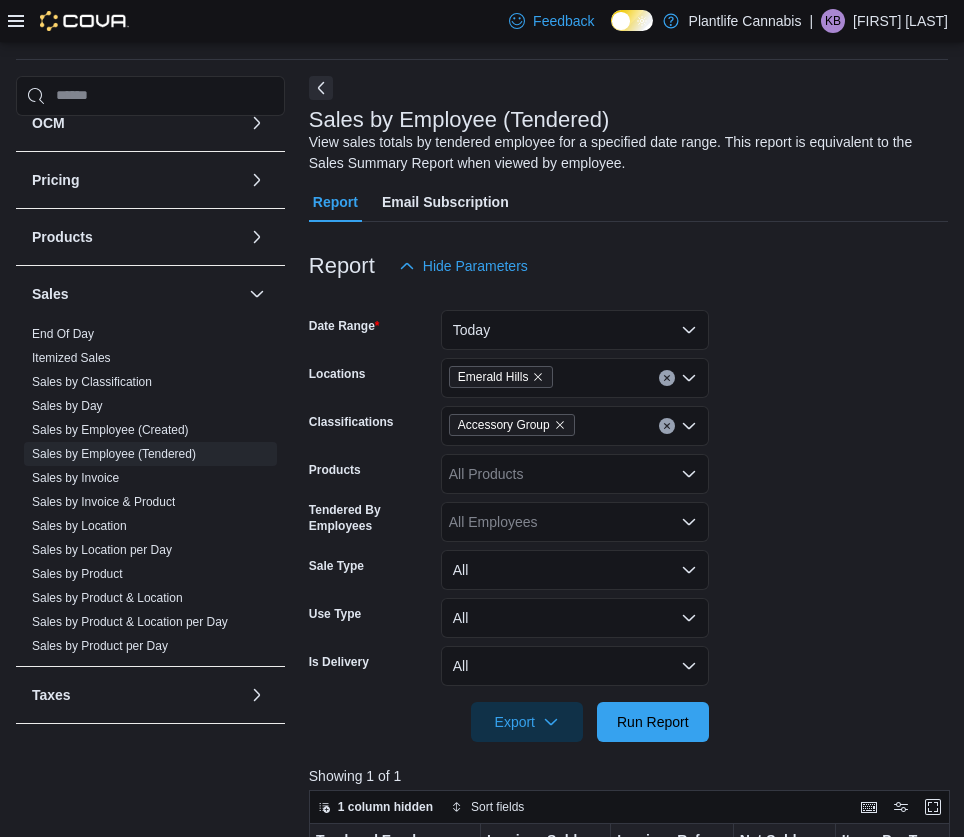click at bounding box center (667, 426) 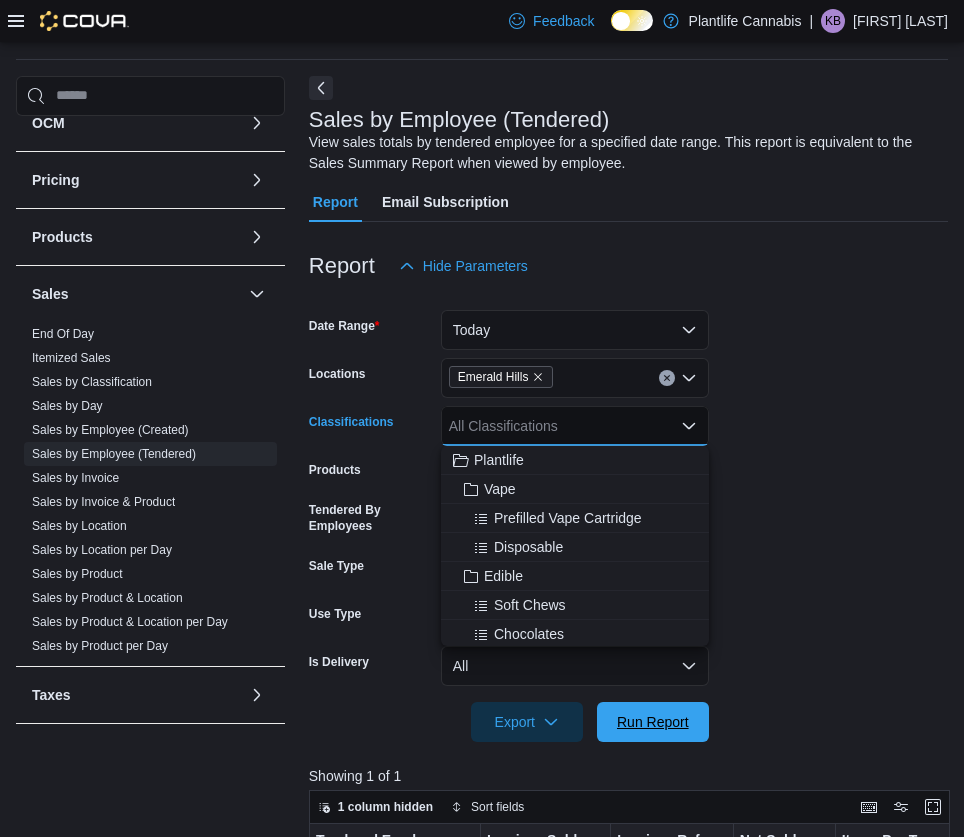 drag, startPoint x: 669, startPoint y: 740, endPoint x: 573, endPoint y: 334, distance: 417.1954 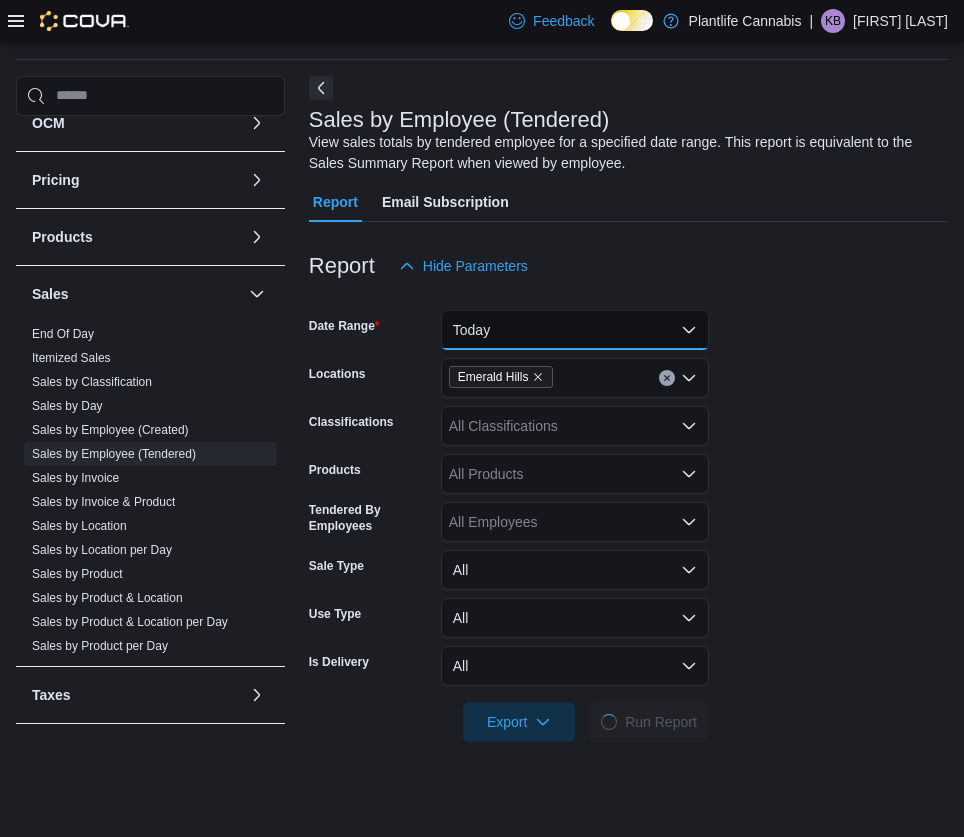 drag, startPoint x: 566, startPoint y: 338, endPoint x: 557, endPoint y: 352, distance: 16.643316 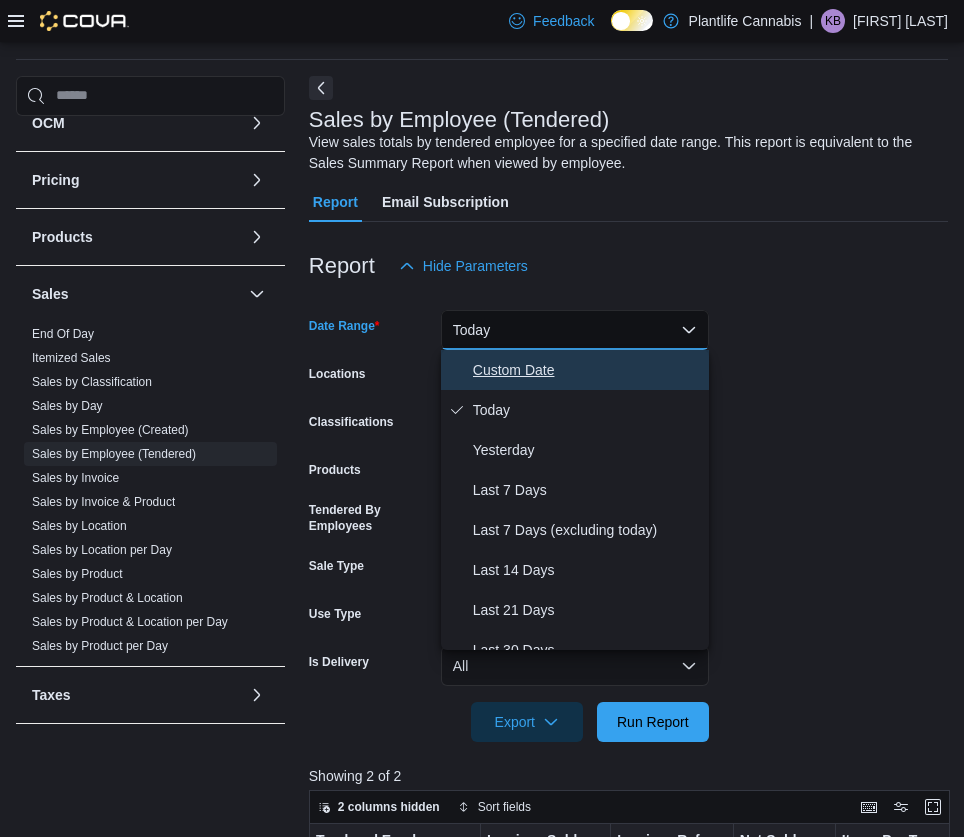 click on "Custom Date" at bounding box center (587, 370) 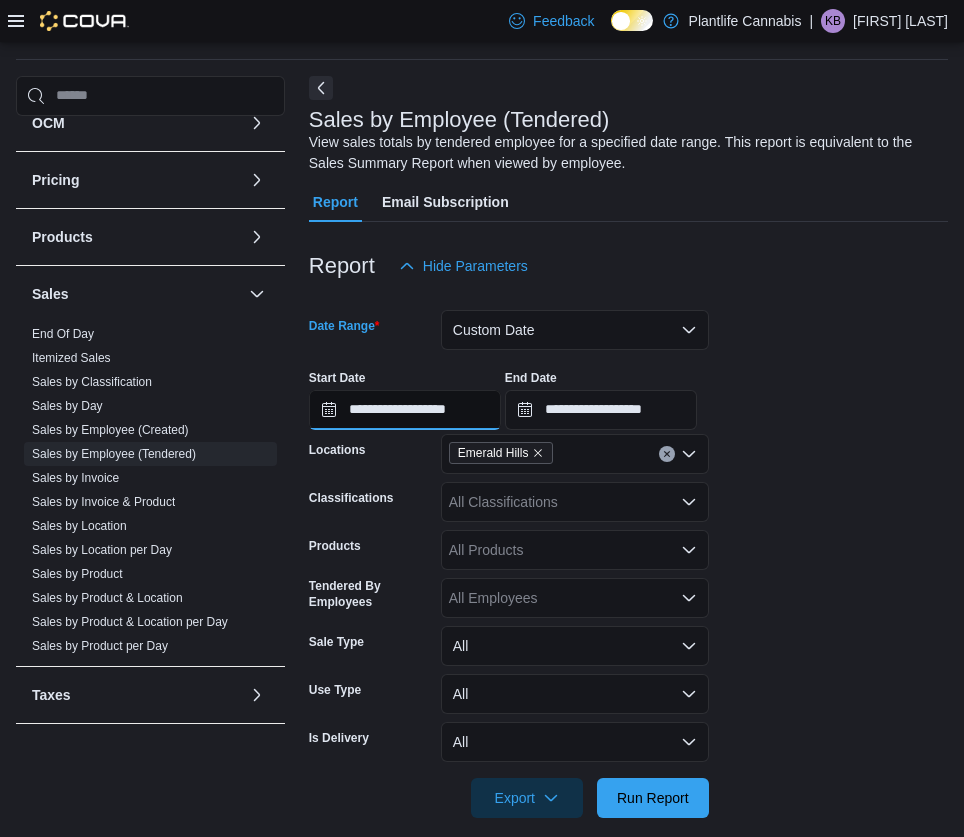 click on "**********" at bounding box center (405, 410) 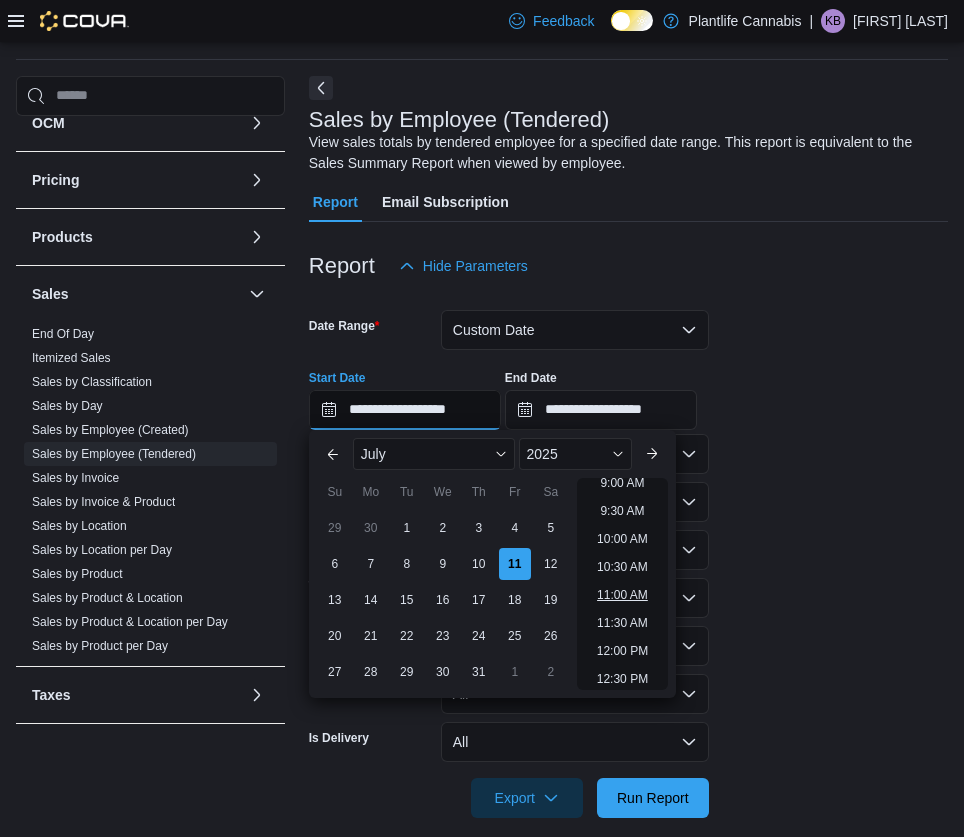 scroll, scrollTop: 531, scrollLeft: 0, axis: vertical 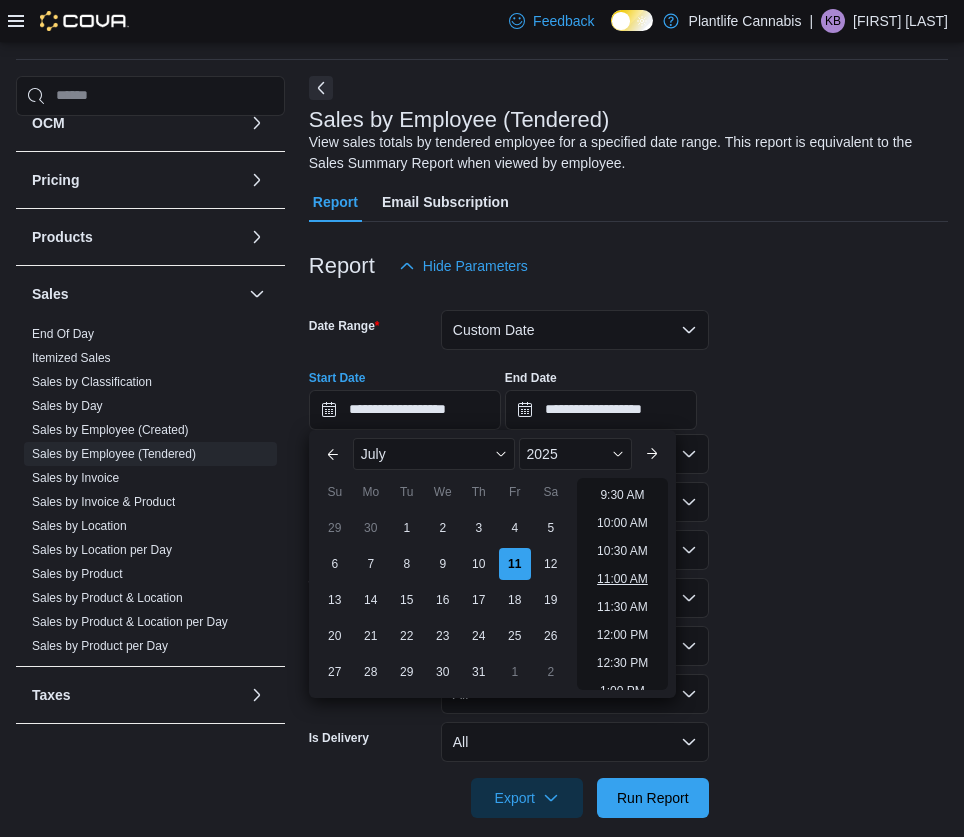 click on "11:00 AM" at bounding box center (622, 579) 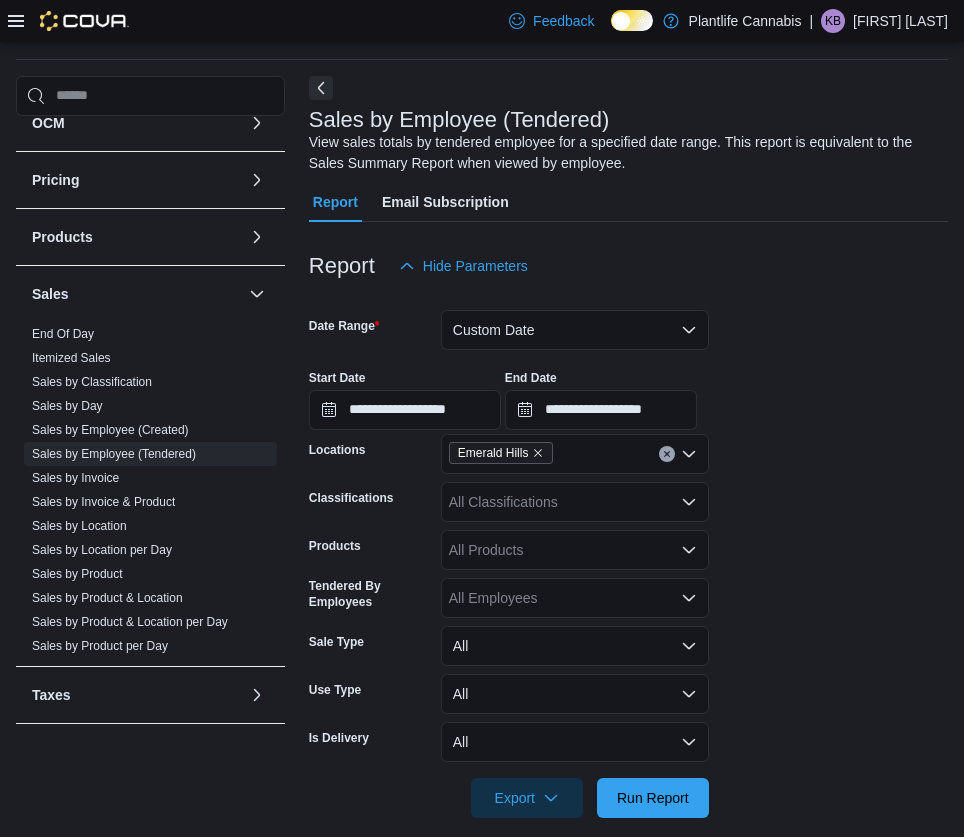 click at bounding box center (628, 432) 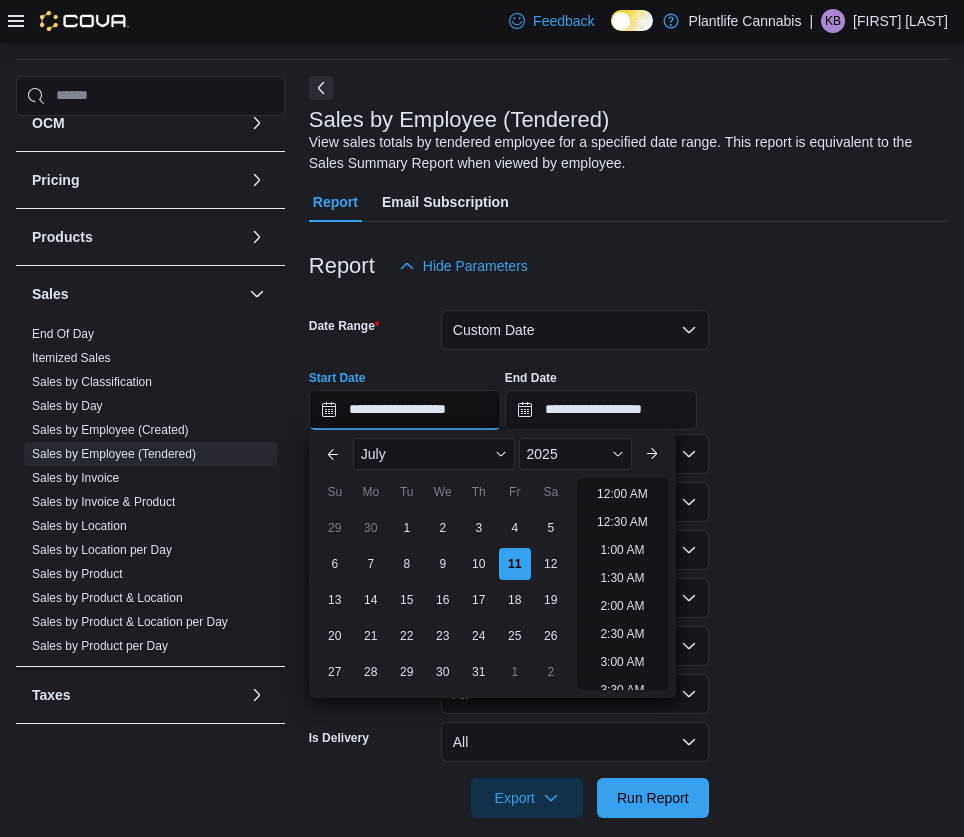 click on "**********" at bounding box center (405, 410) 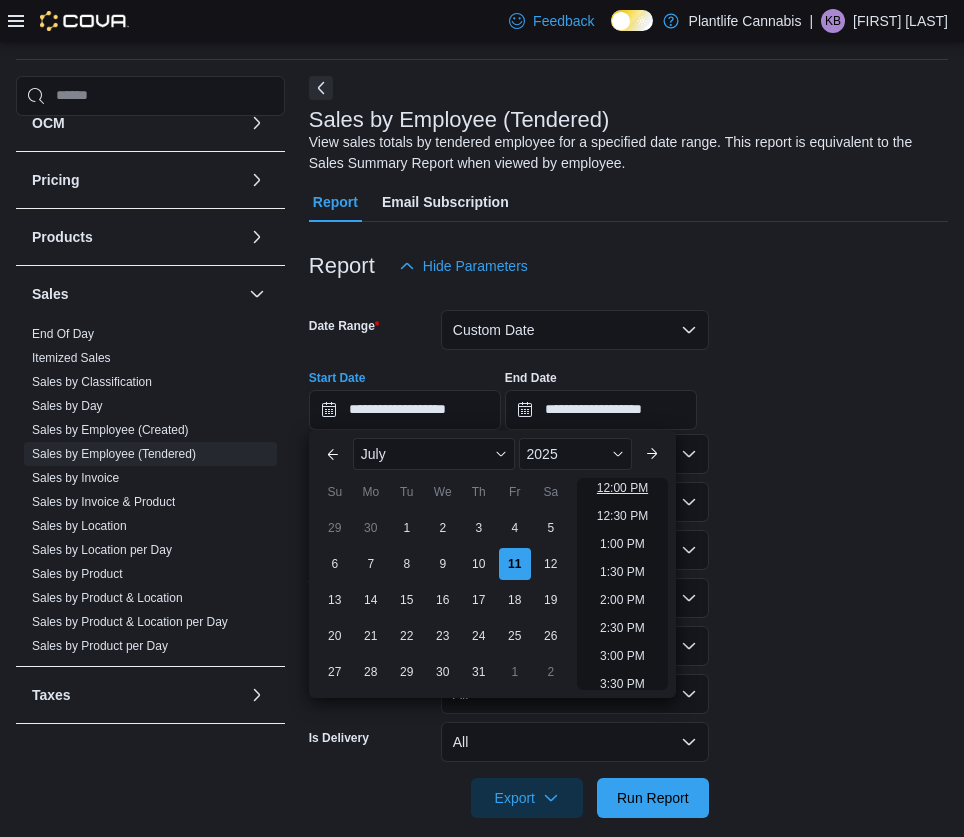 click on "12:00 PM" at bounding box center (622, 488) 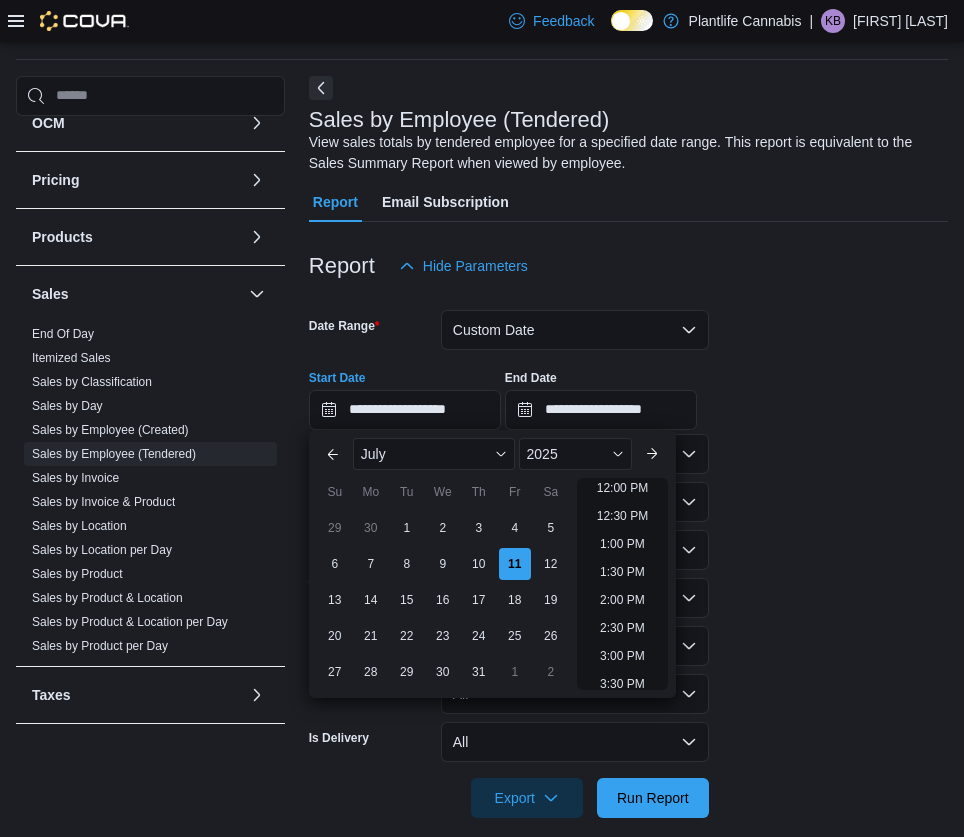 type on "**********" 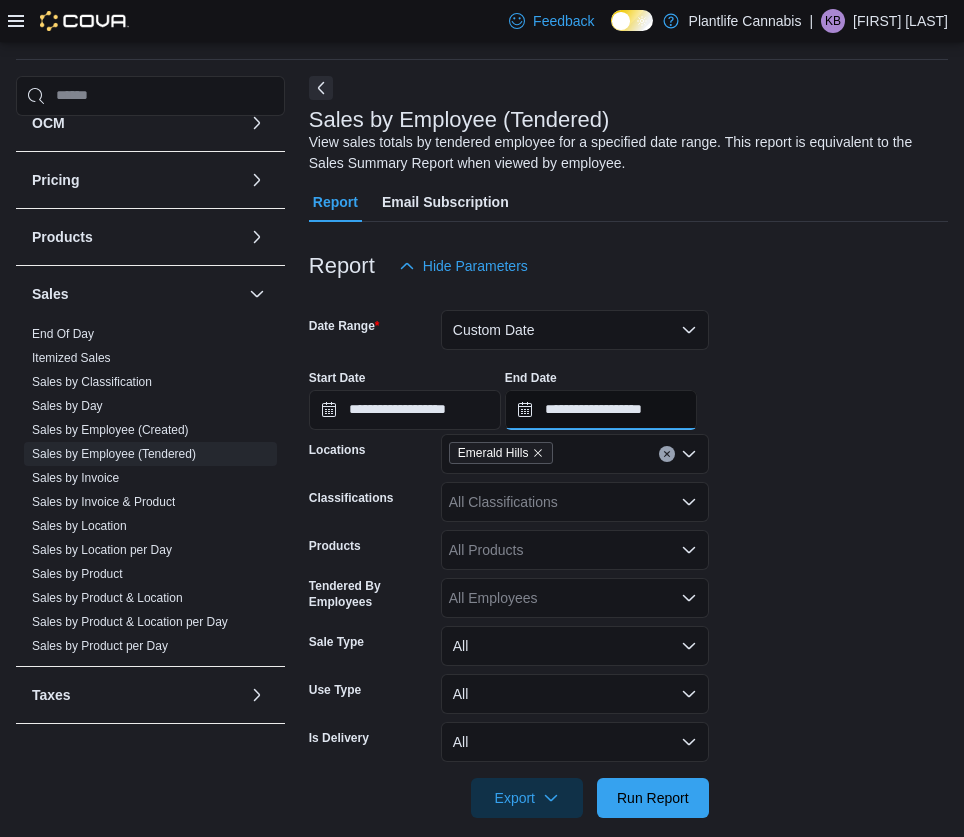 click on "**********" at bounding box center [601, 410] 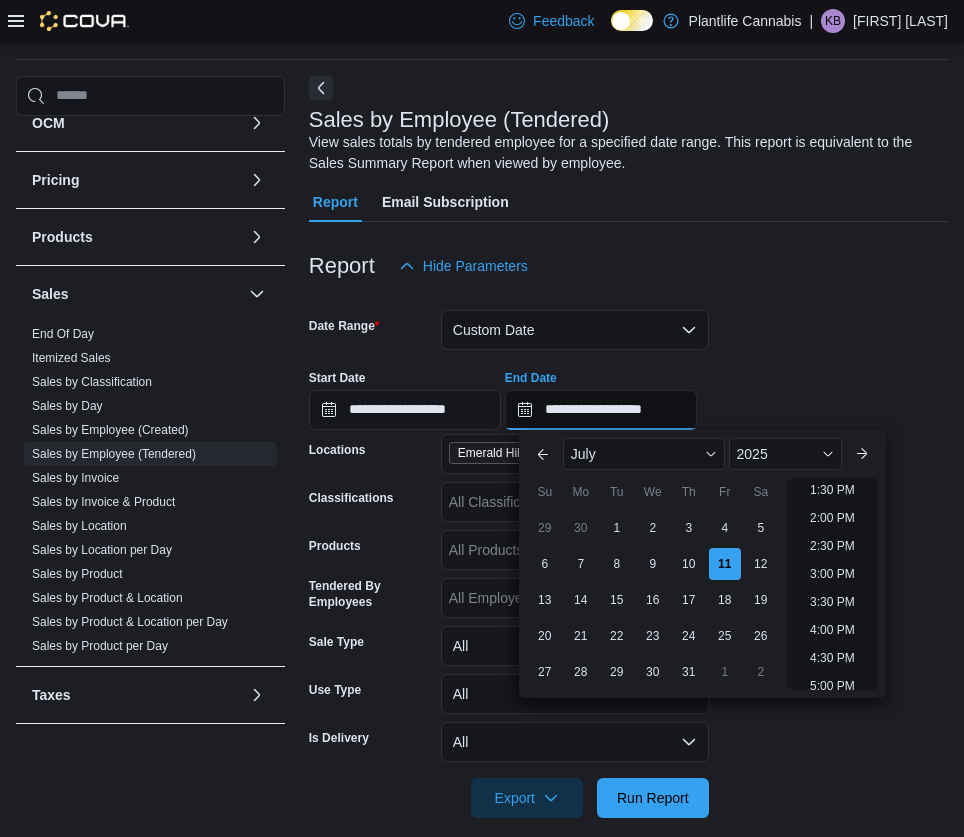 scroll, scrollTop: 756, scrollLeft: 0, axis: vertical 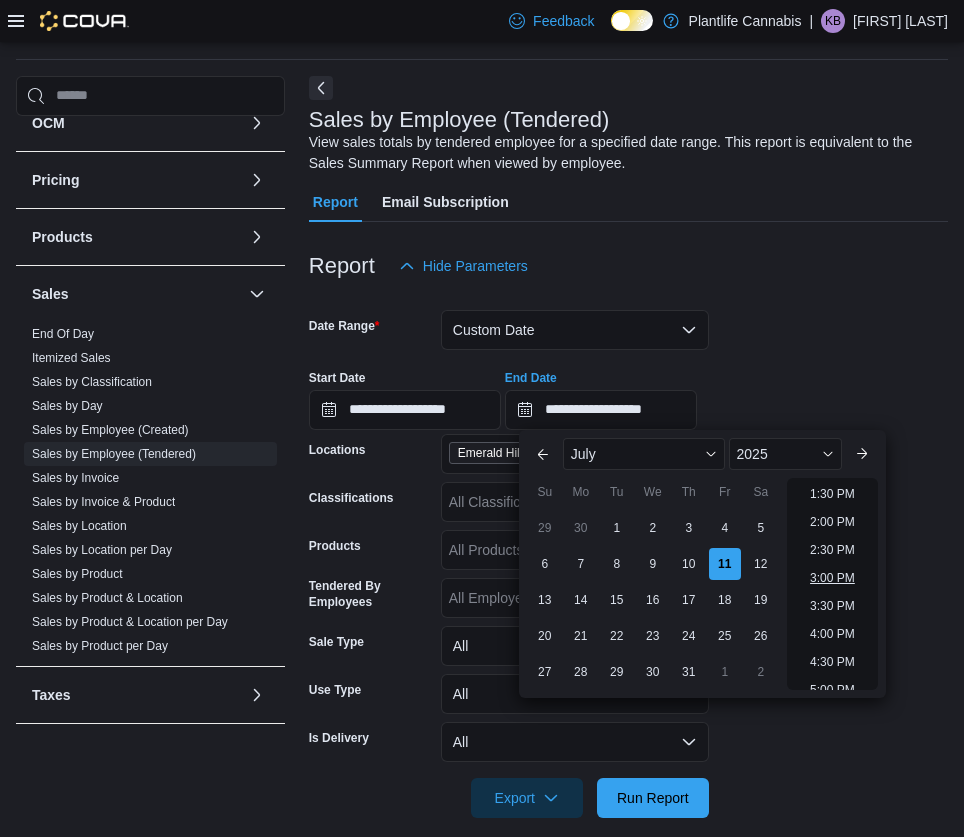 click on "3:00 PM" at bounding box center (832, 578) 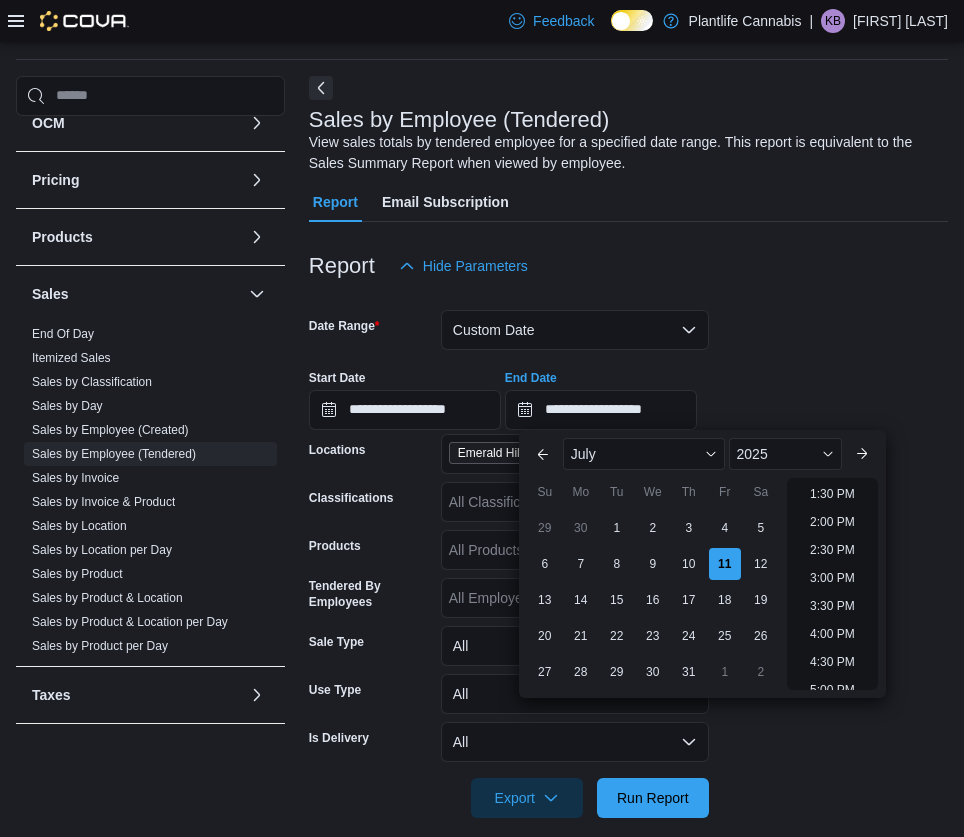 type on "**********" 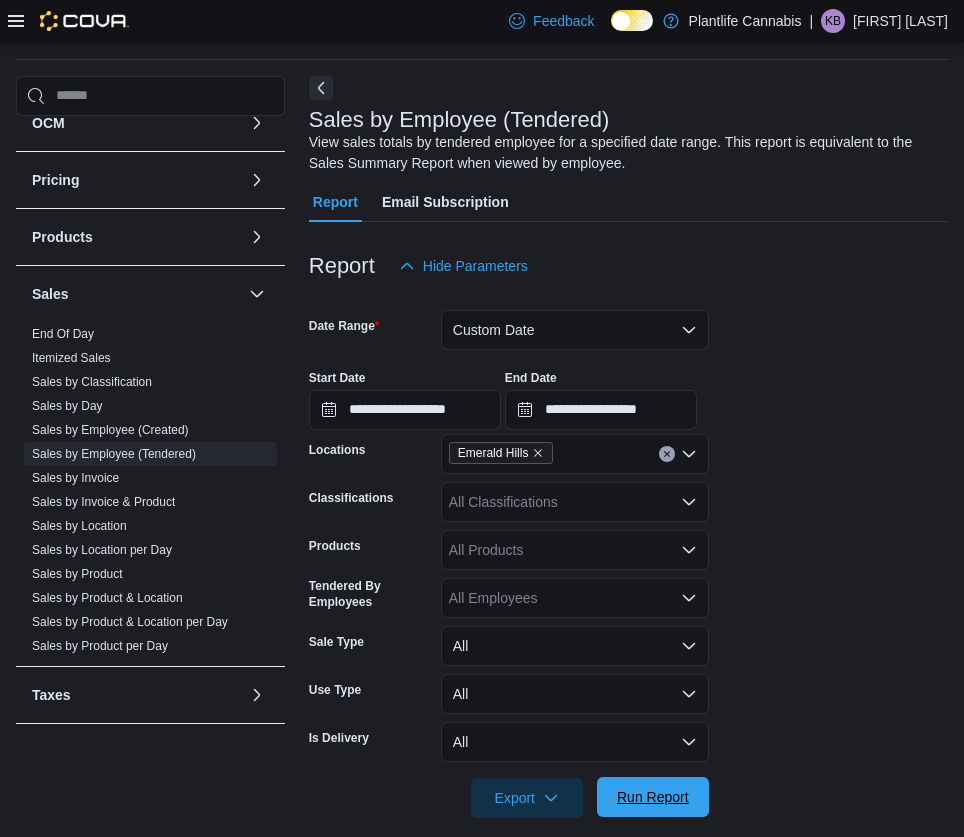 click on "Run Report" at bounding box center [653, 797] 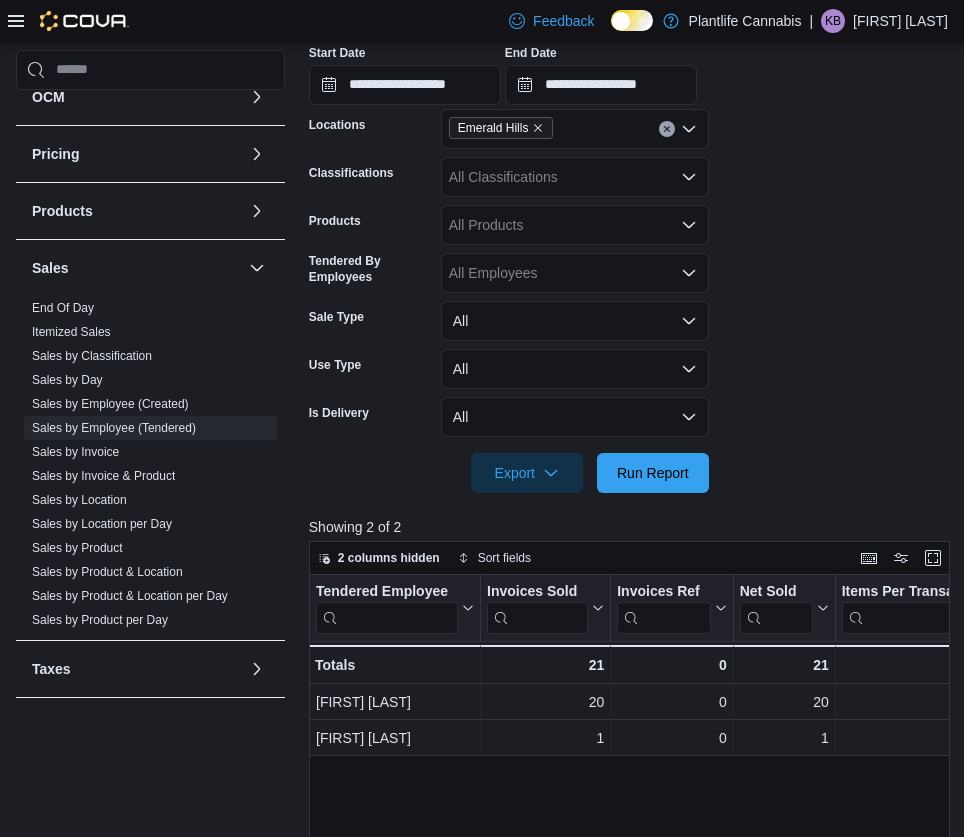 scroll, scrollTop: 389, scrollLeft: 0, axis: vertical 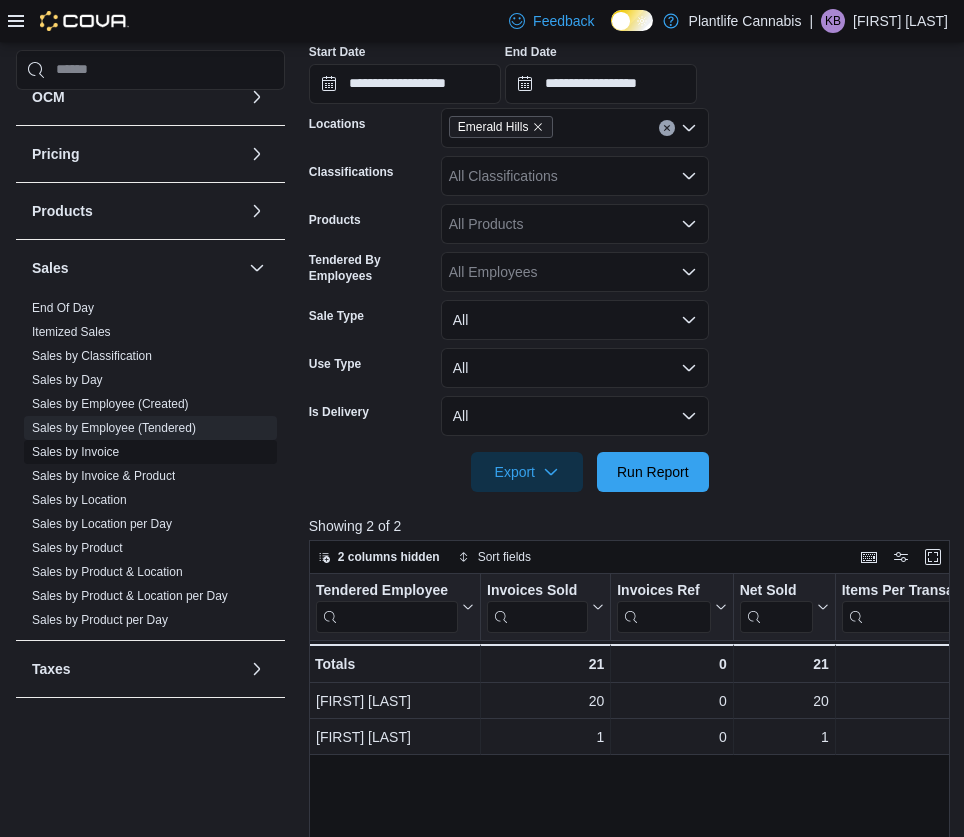 click on "Sales by Invoice" at bounding box center [75, 452] 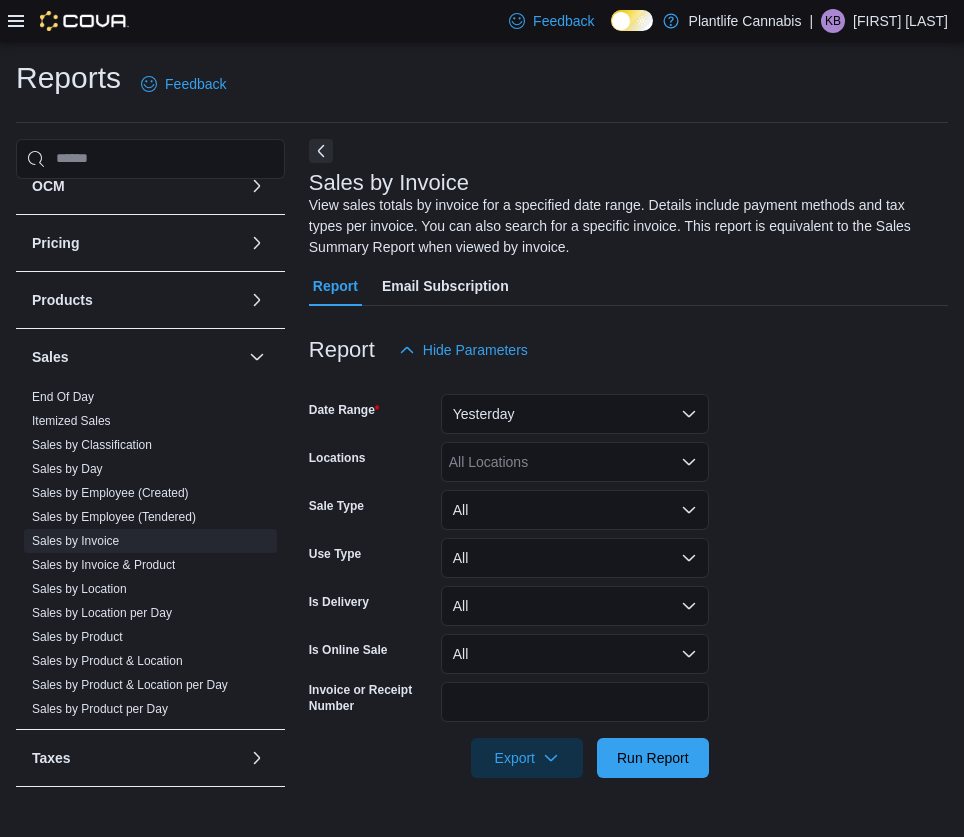 scroll, scrollTop: 0, scrollLeft: 0, axis: both 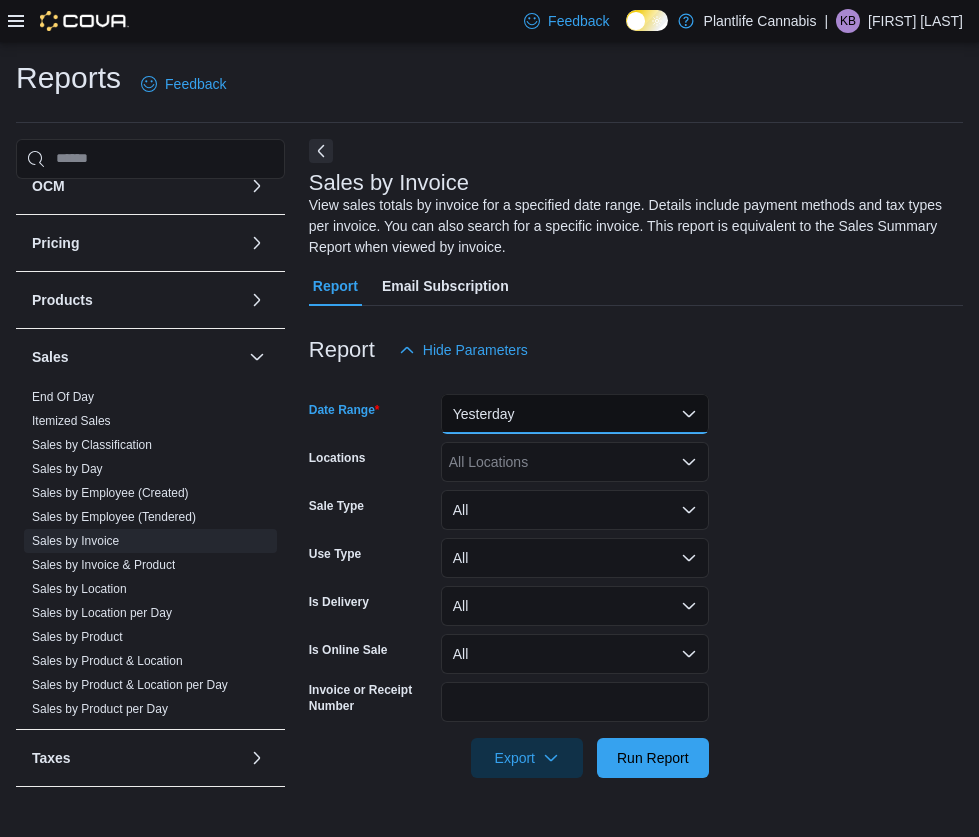 click on "Yesterday" at bounding box center (575, 414) 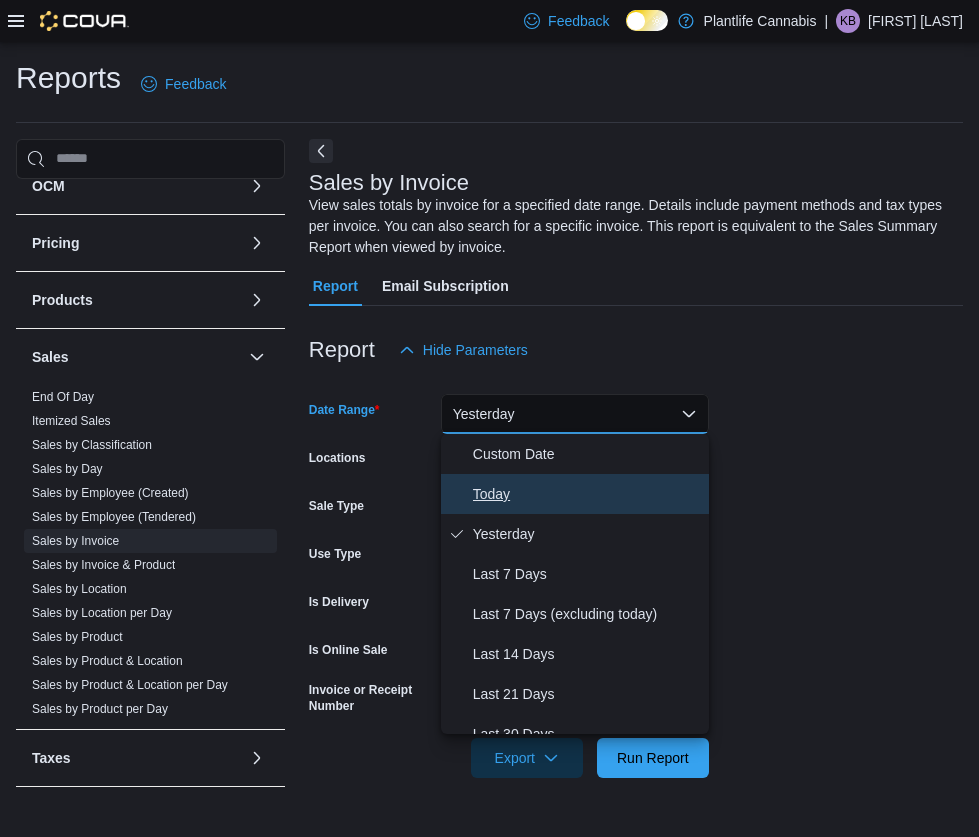 click on "Today" at bounding box center (587, 494) 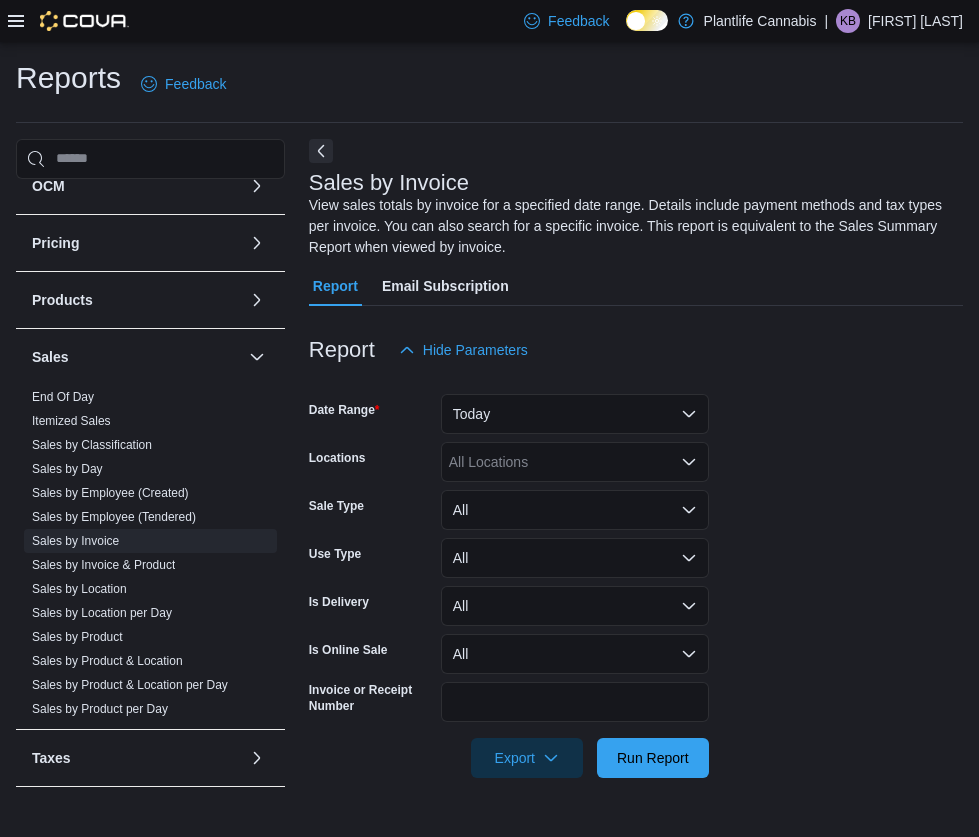 click on "All Locations" at bounding box center (575, 462) 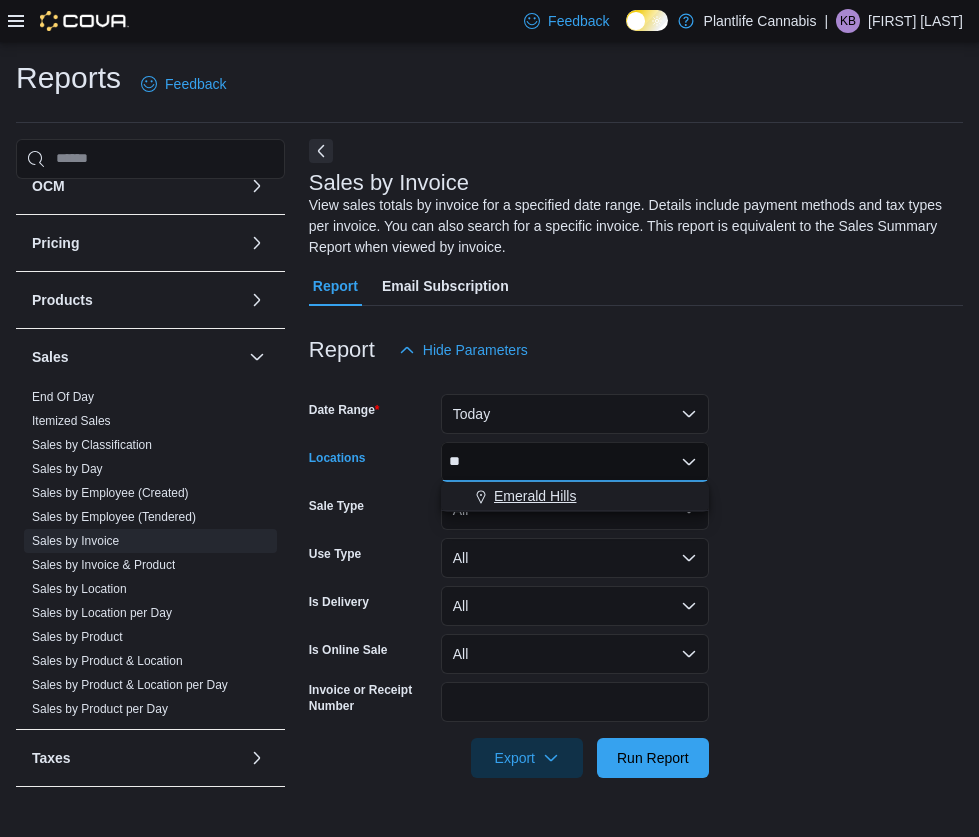 type on "**" 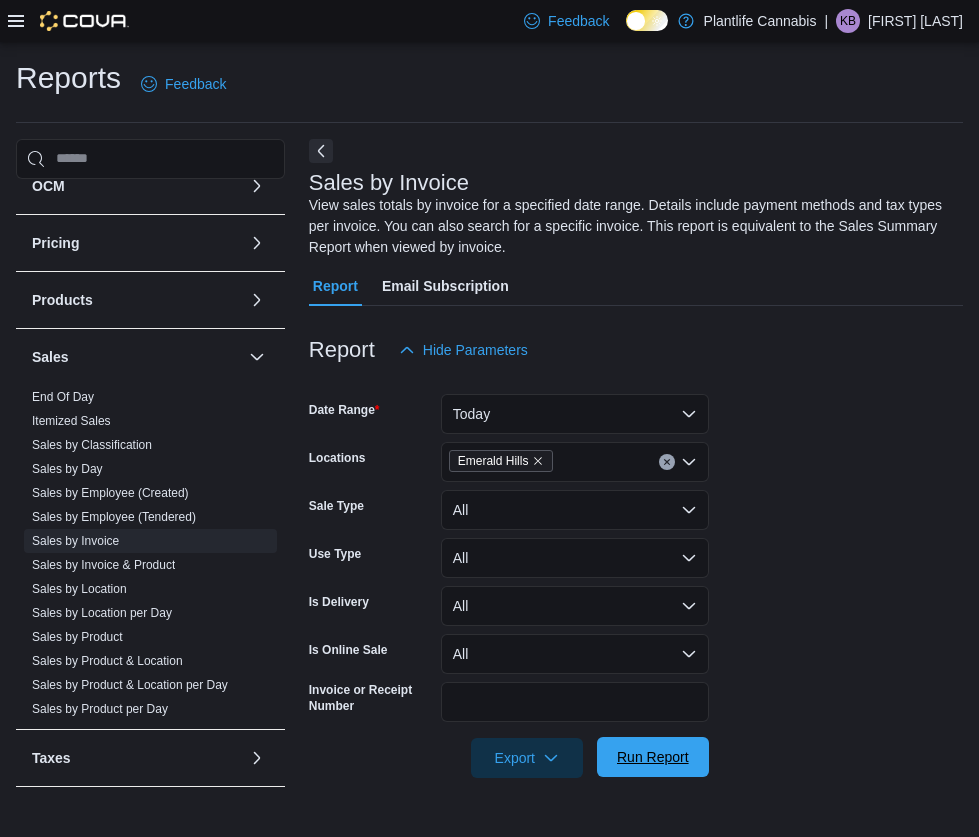 click on "Run Report" at bounding box center (653, 757) 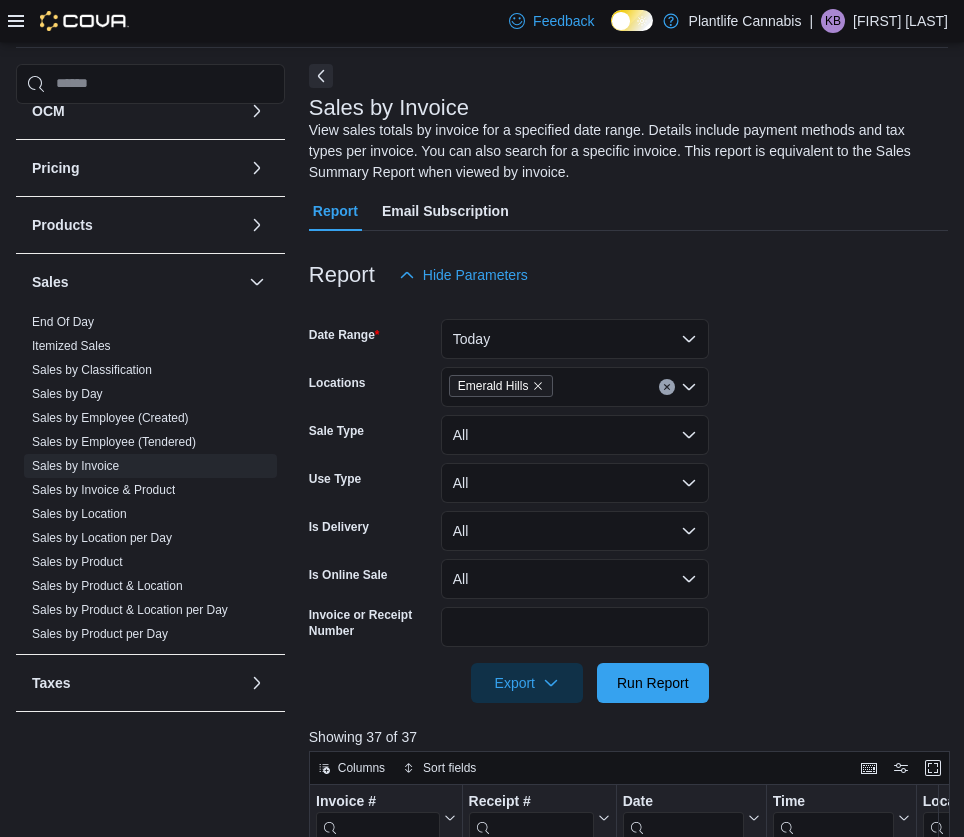 scroll, scrollTop: 674, scrollLeft: 0, axis: vertical 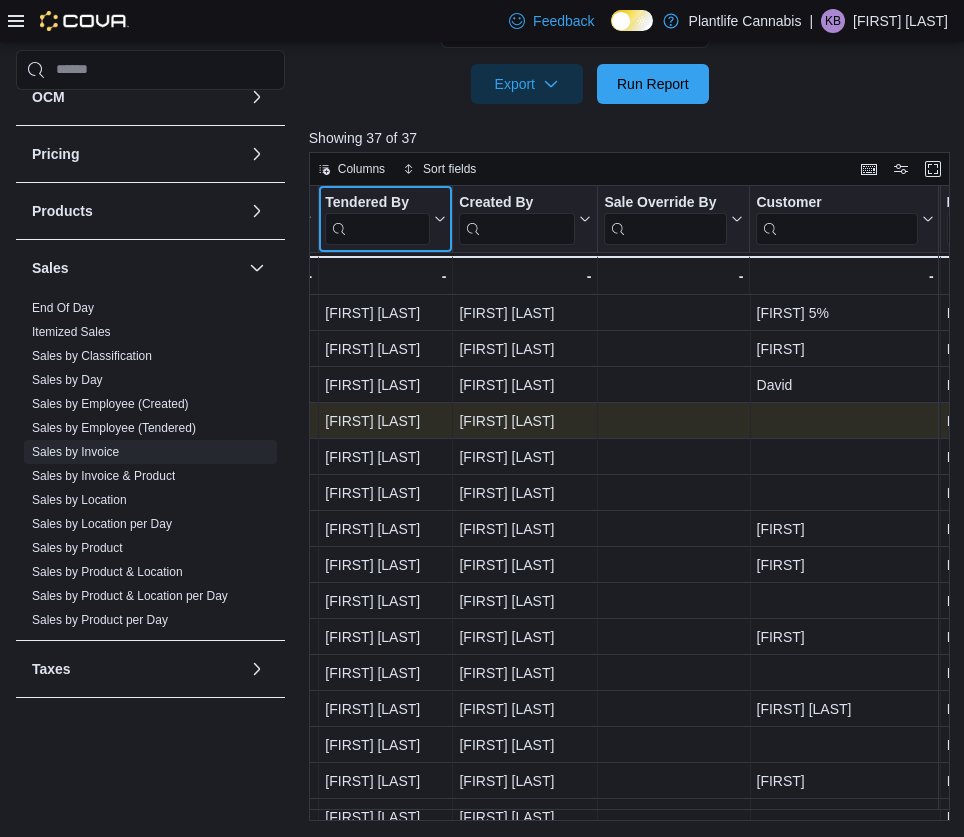 click at bounding box center (377, 228) 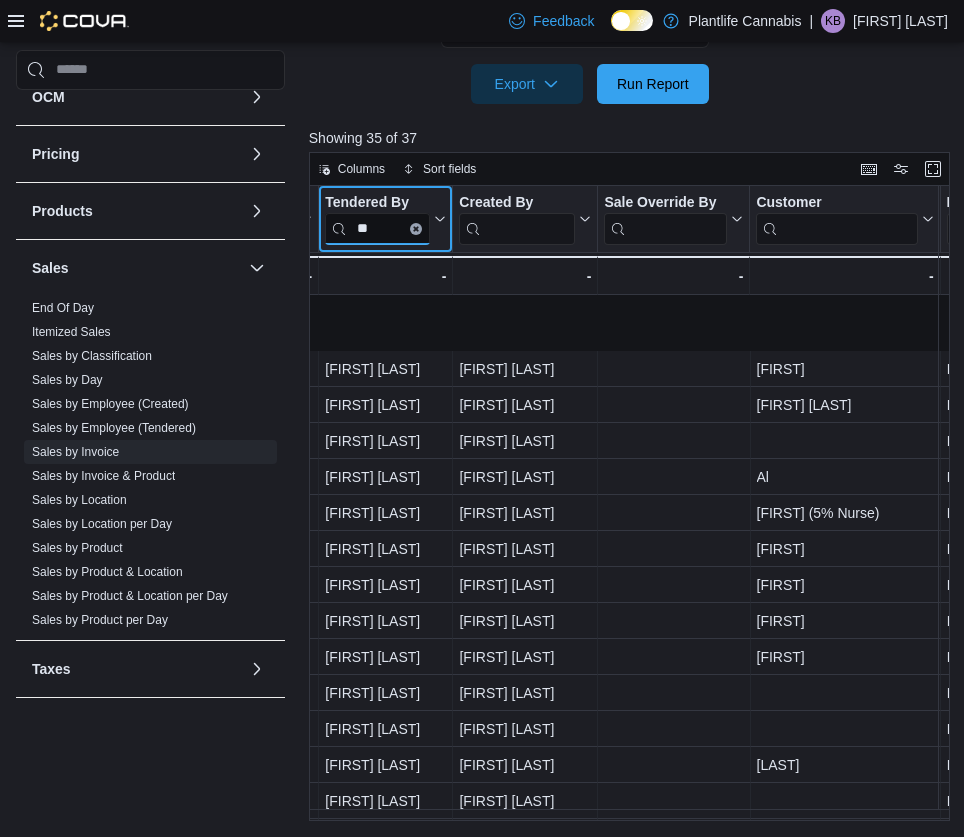 scroll, scrollTop: 744, scrollLeft: 2697, axis: both 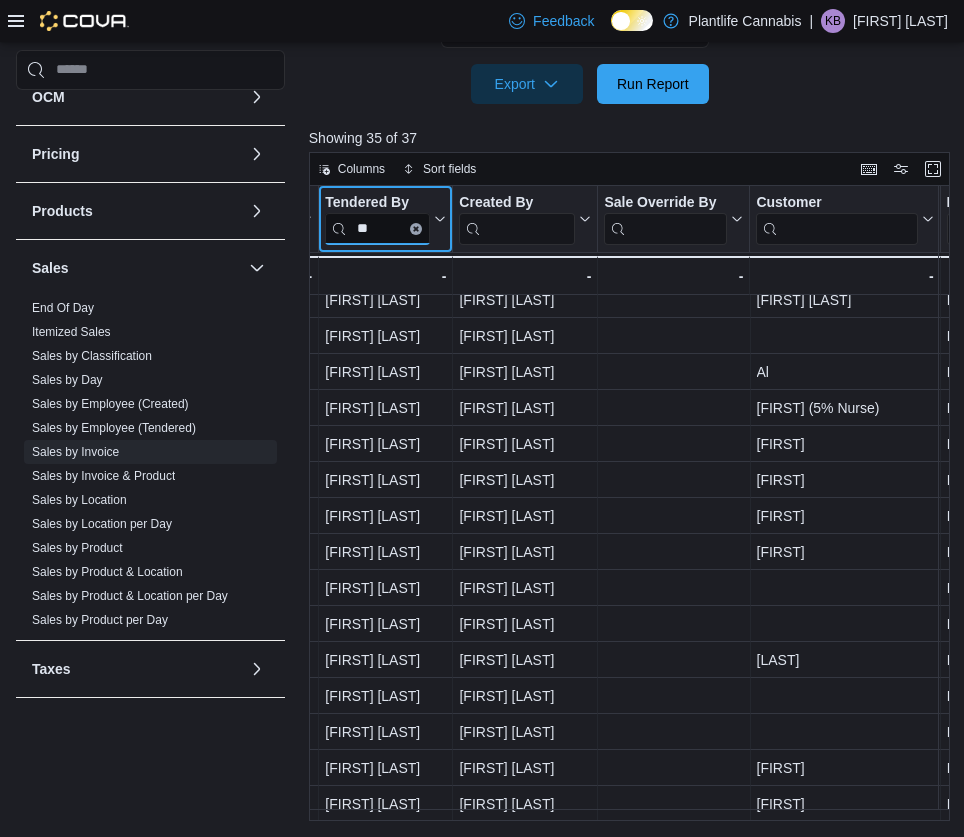 type on "**" 